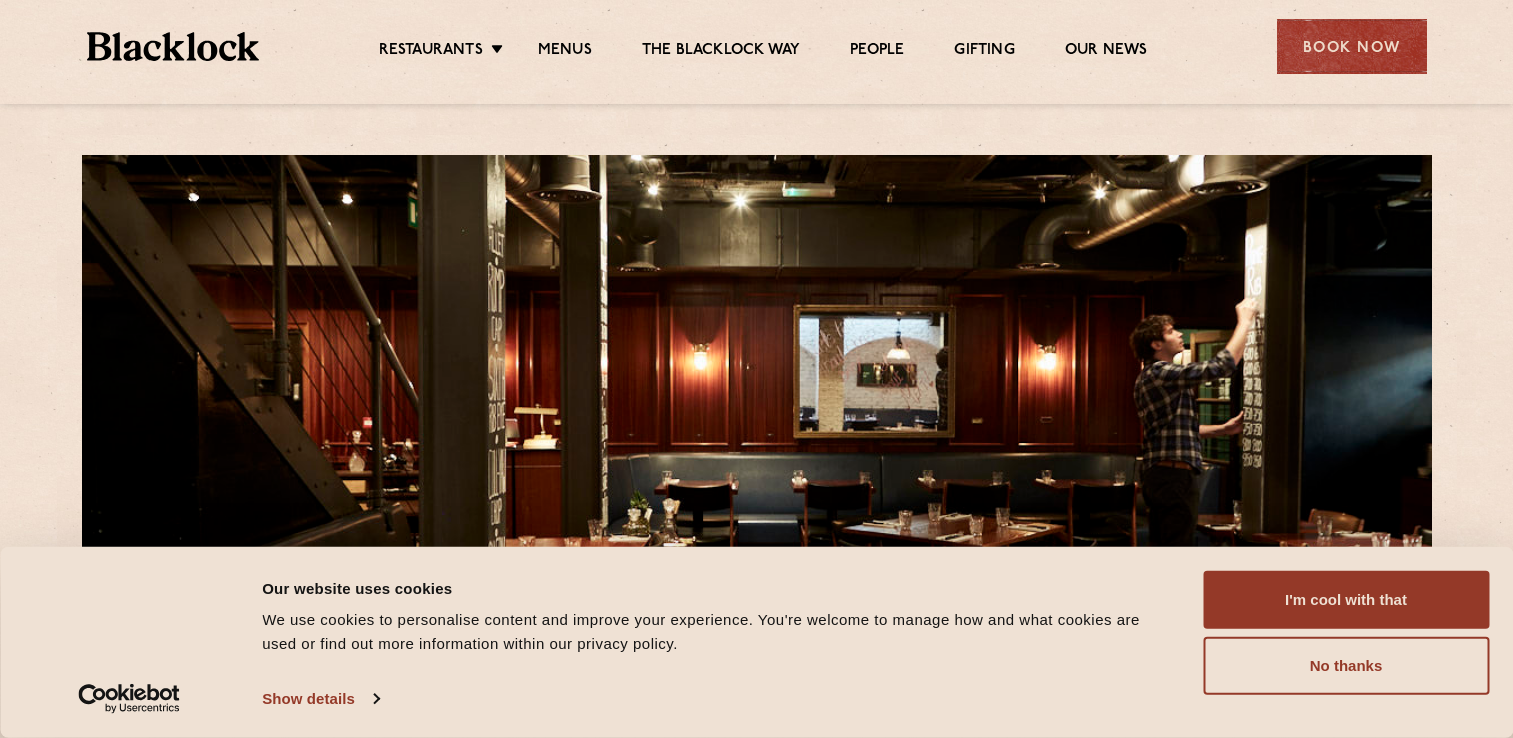 scroll, scrollTop: 0, scrollLeft: 0, axis: both 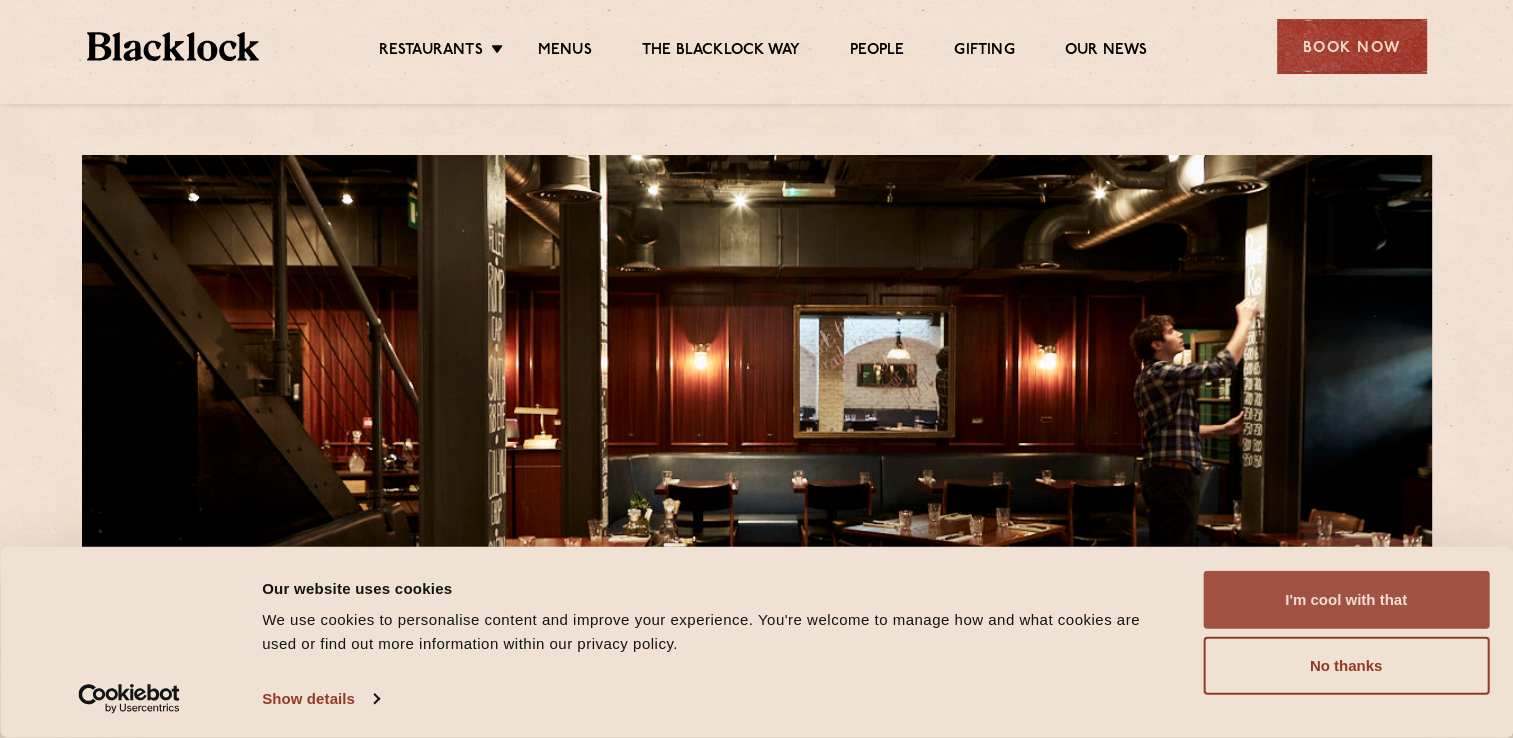 click on "I'm cool with that" at bounding box center (1346, 600) 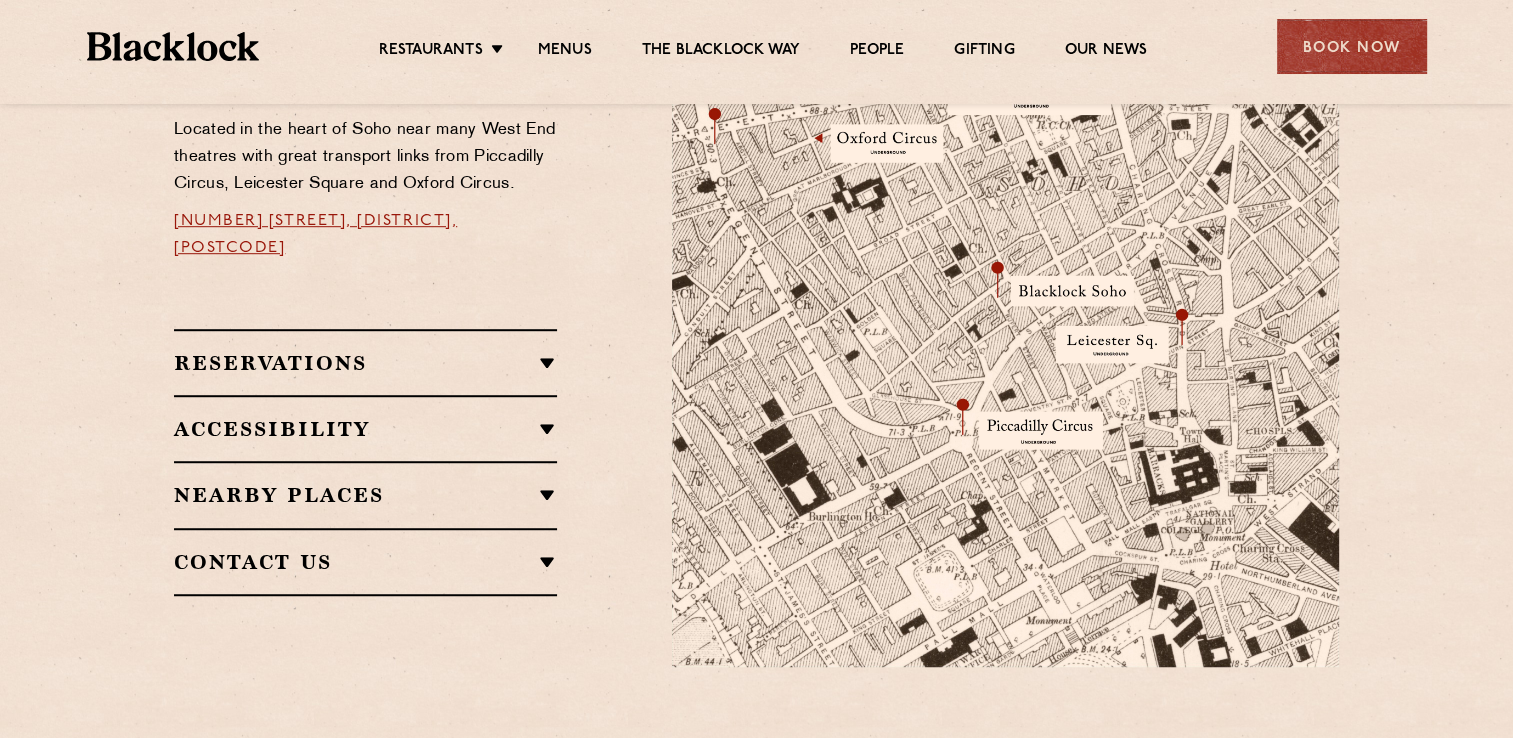 scroll, scrollTop: 1214, scrollLeft: 0, axis: vertical 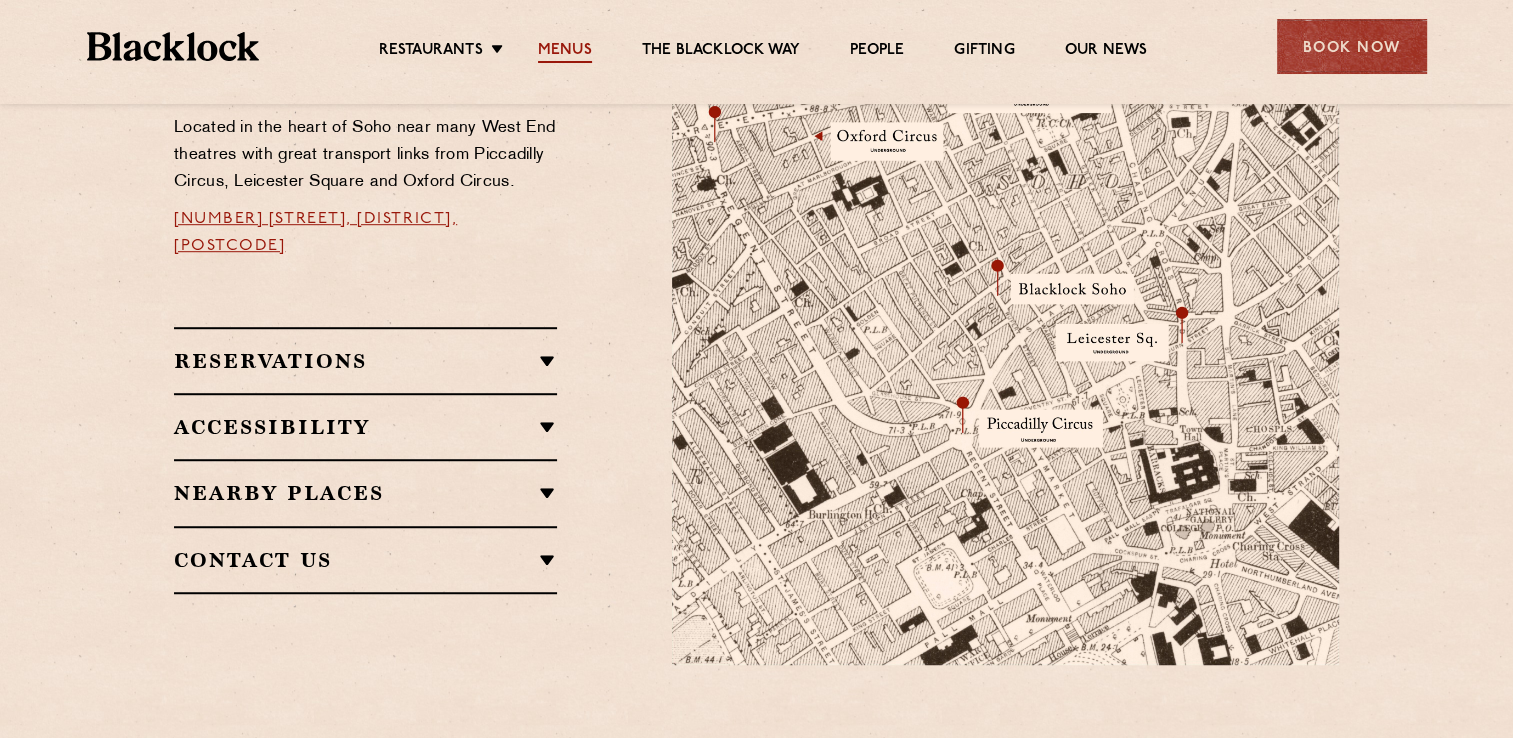 click on "Menus" at bounding box center (565, 52) 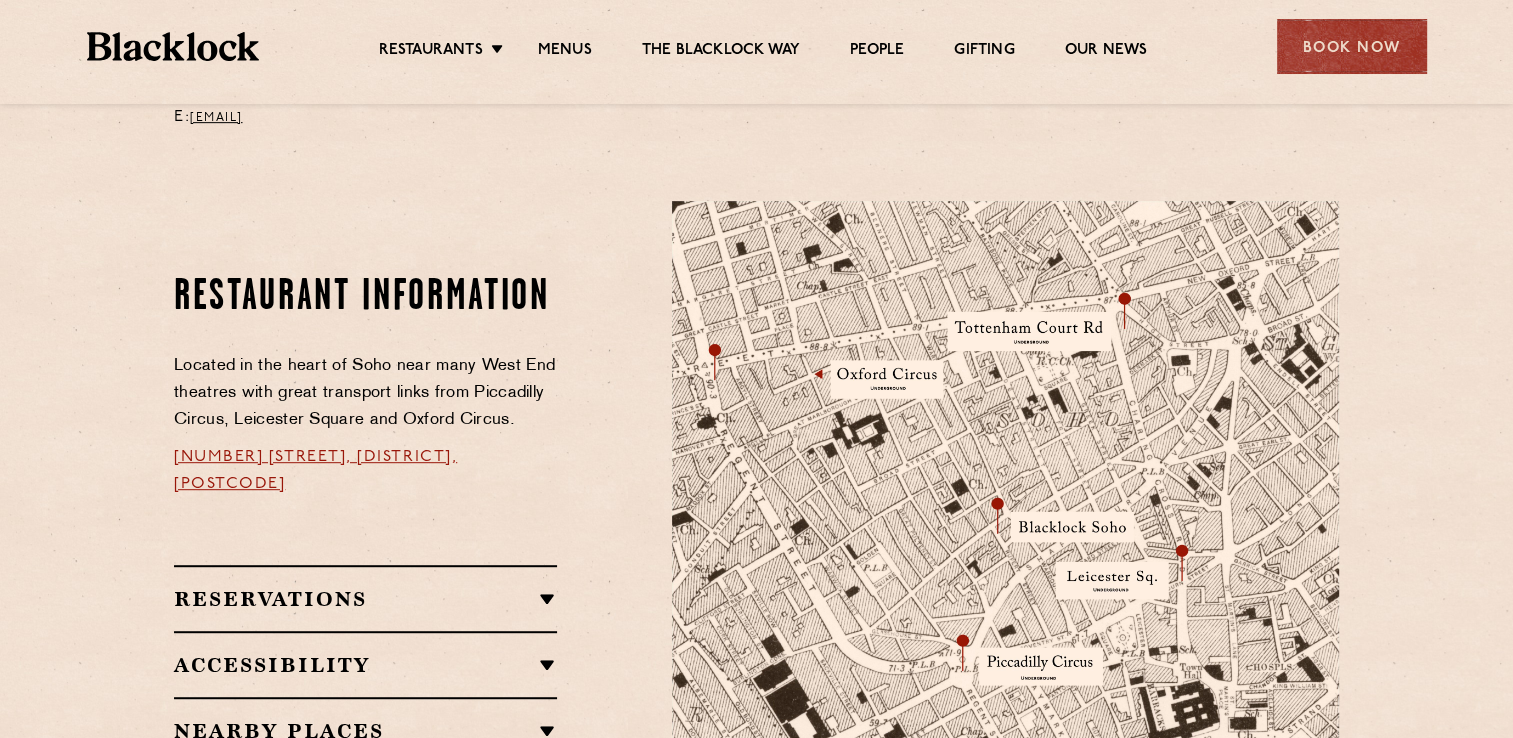 scroll, scrollTop: 987, scrollLeft: 0, axis: vertical 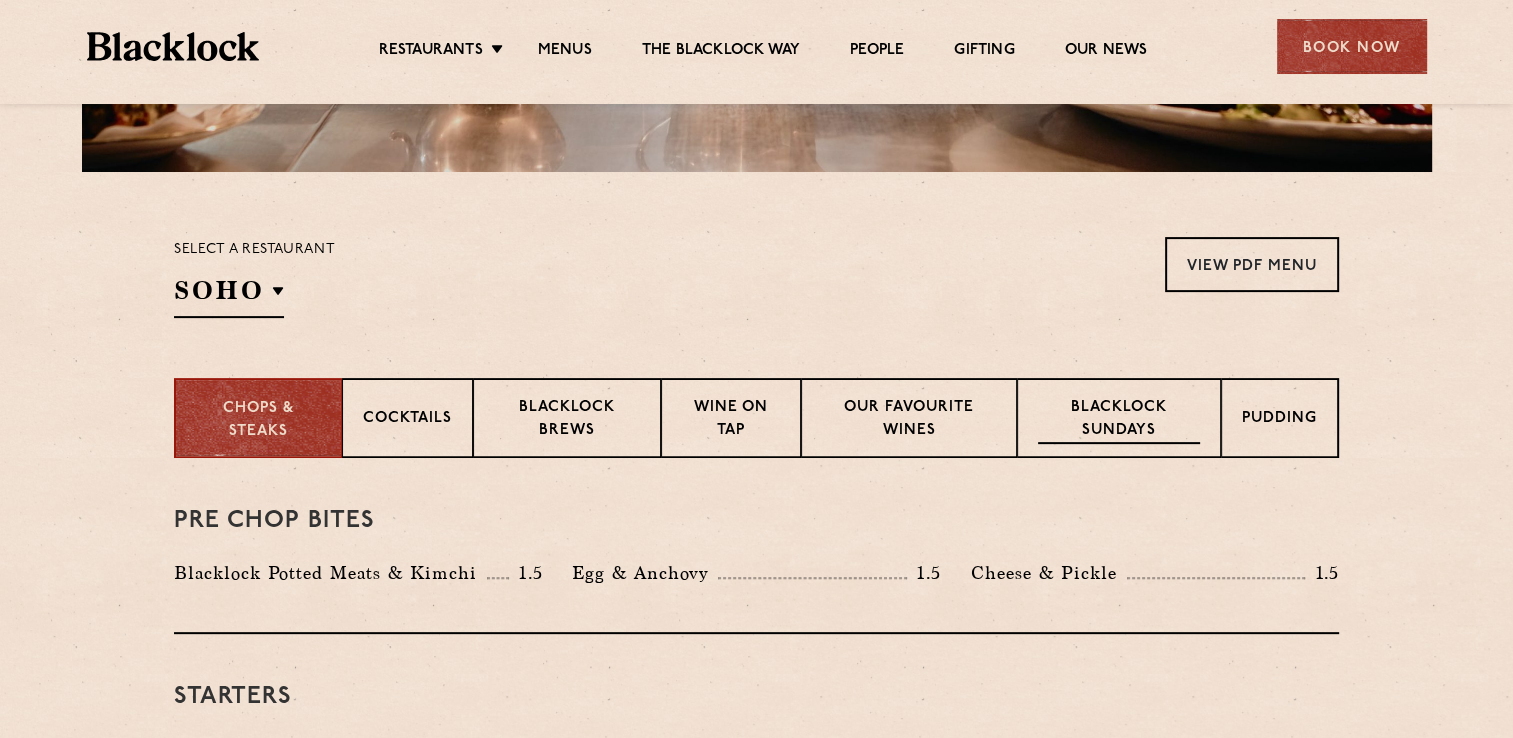 click on "Blacklock Sundays" at bounding box center [1119, 420] 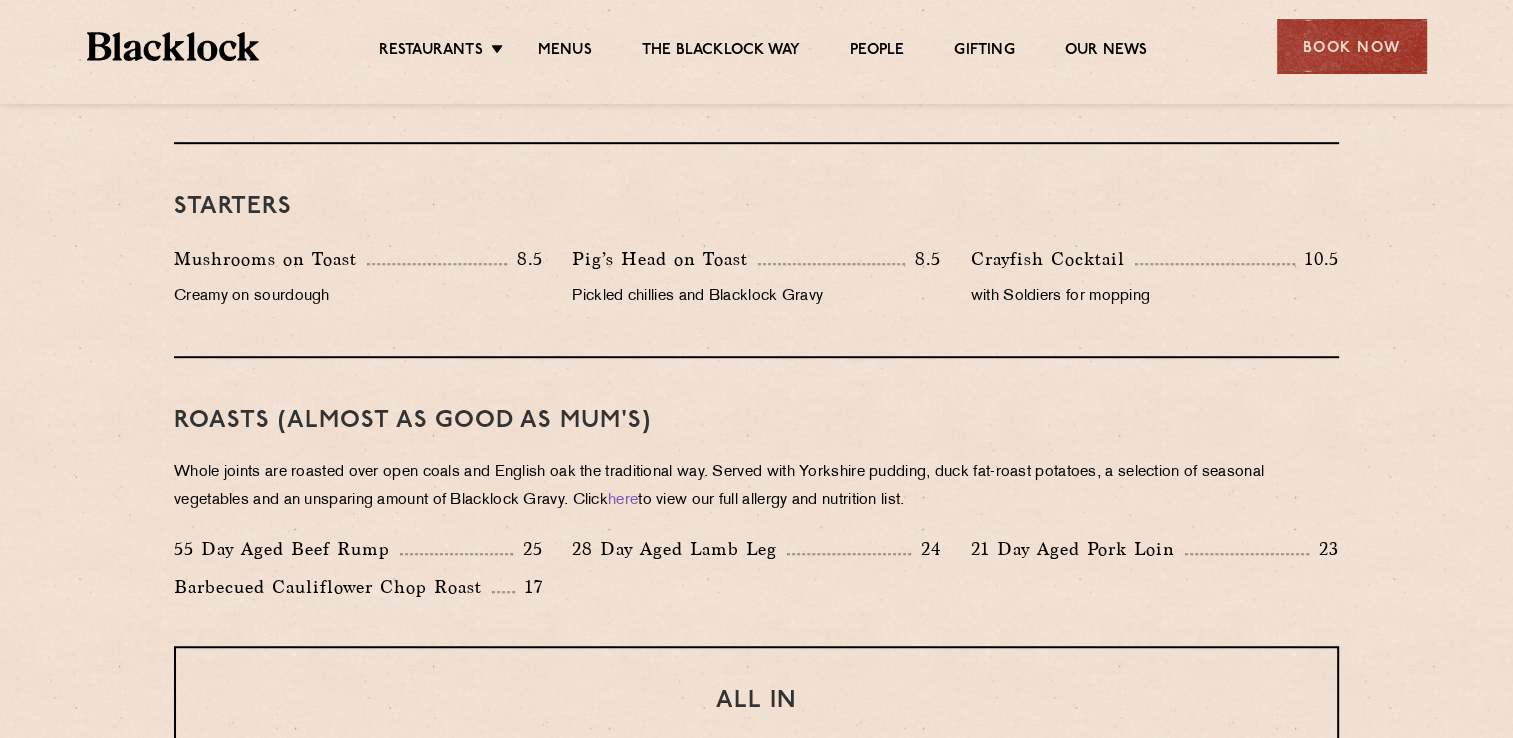 scroll, scrollTop: 1462, scrollLeft: 0, axis: vertical 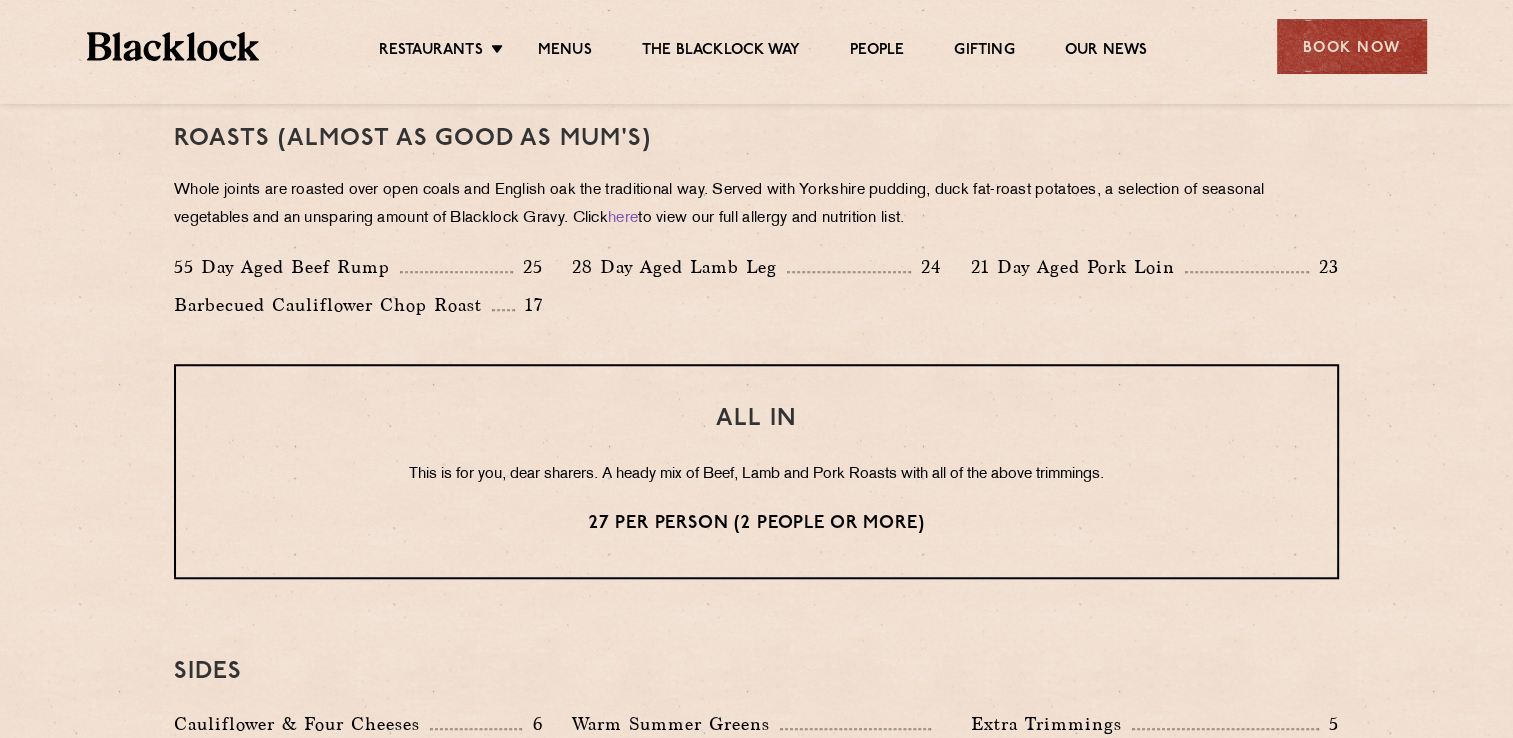 click on "ALL IN This is for you, dear sharers.
A heady mix of Beef, Lamb and Pork Roasts with all of the above trimmings. 27 per person (2 people or more)" at bounding box center (756, 471) 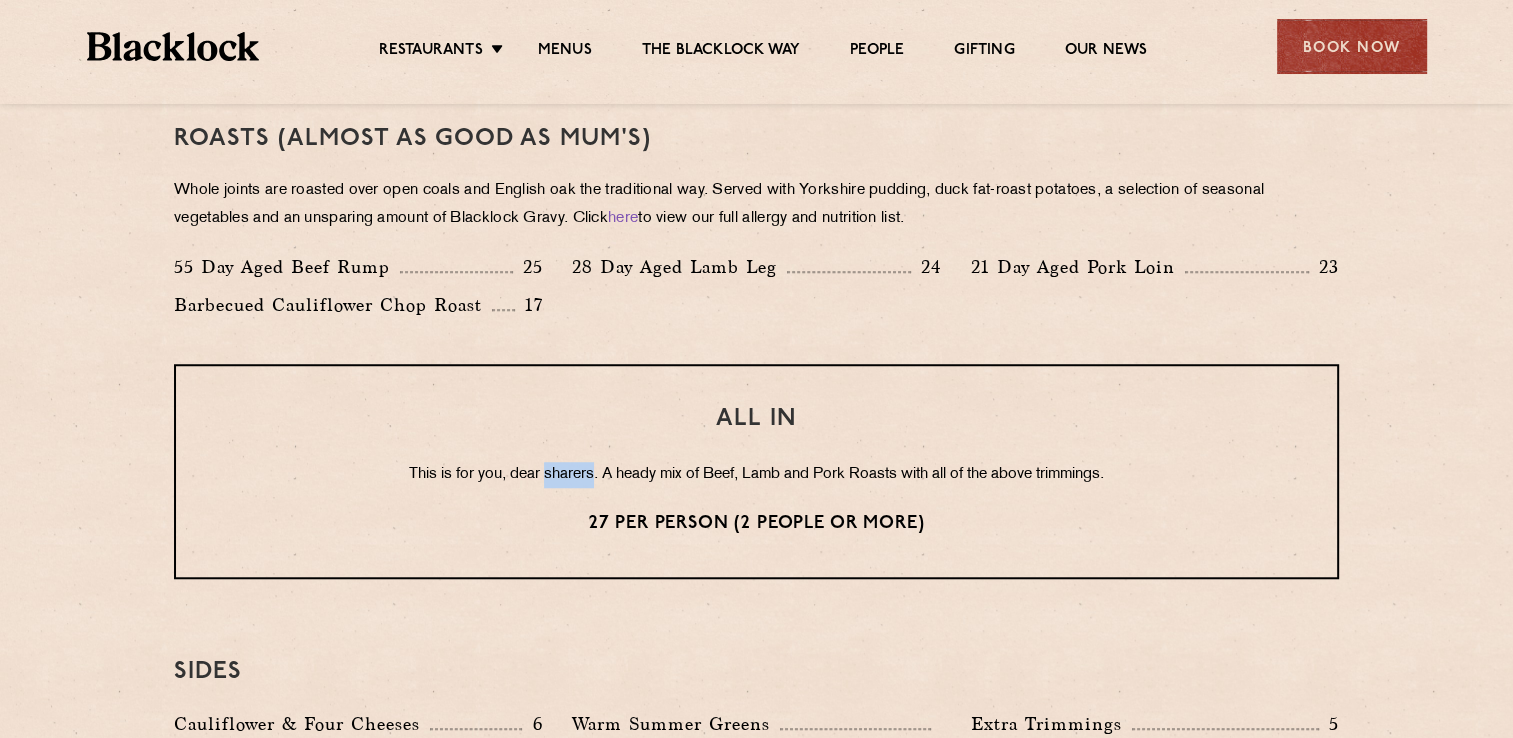 click on "This is for you, dear sharers.
A heady mix of Beef, Lamb and Pork Roasts with all of the above trimmings." at bounding box center [756, 475] 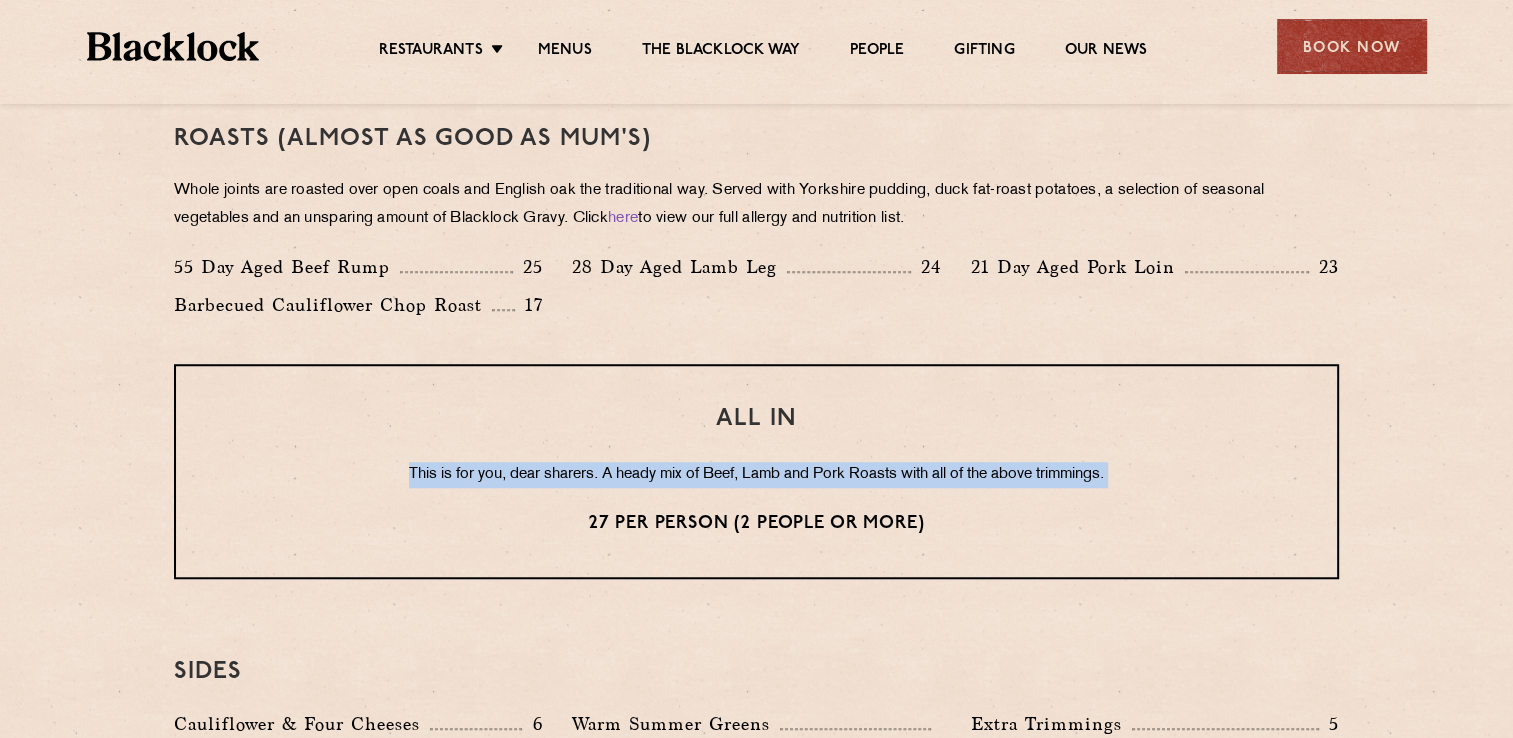 click on "This is for you, dear sharers.
A heady mix of Beef, Lamb and Pork Roasts with all of the above trimmings." at bounding box center [756, 475] 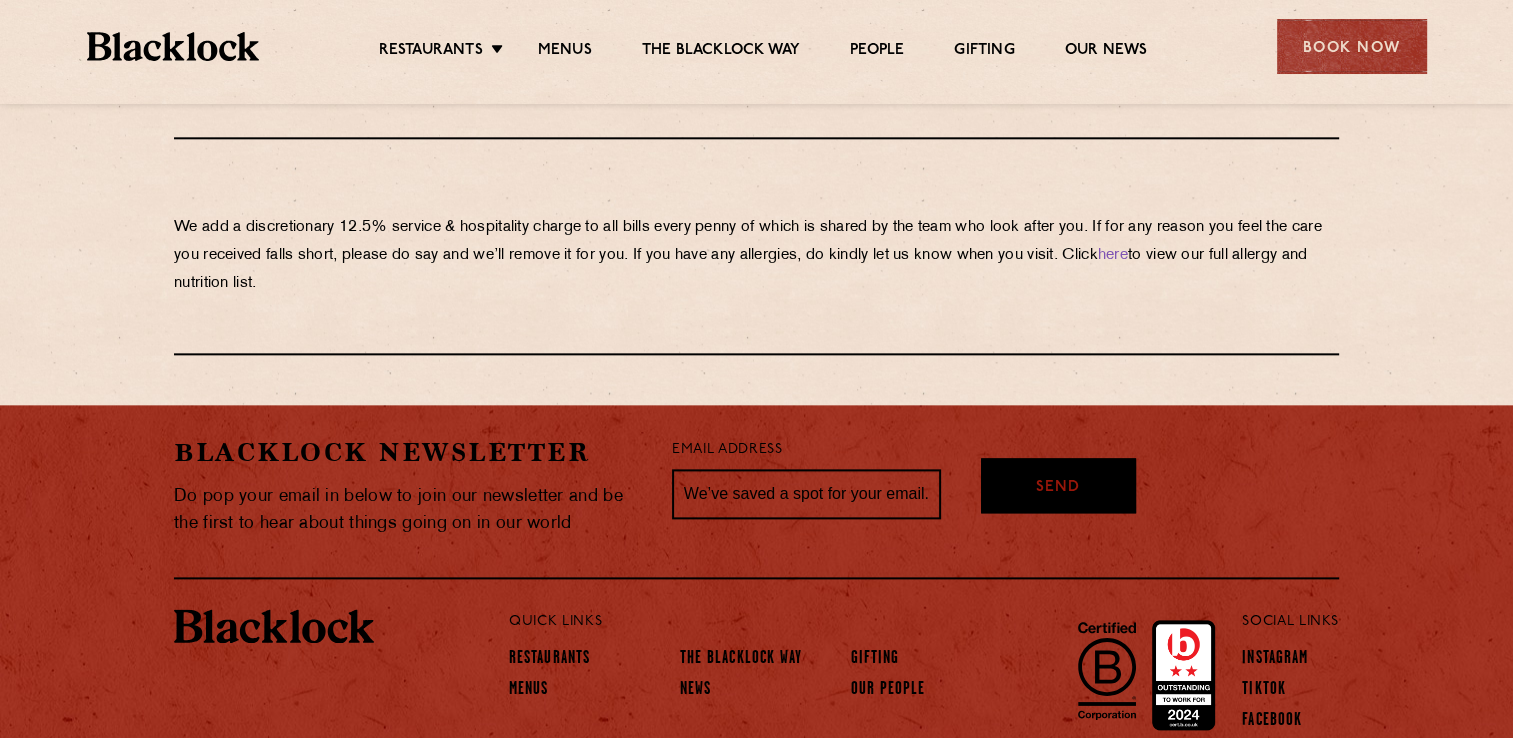 scroll, scrollTop: 2224, scrollLeft: 0, axis: vertical 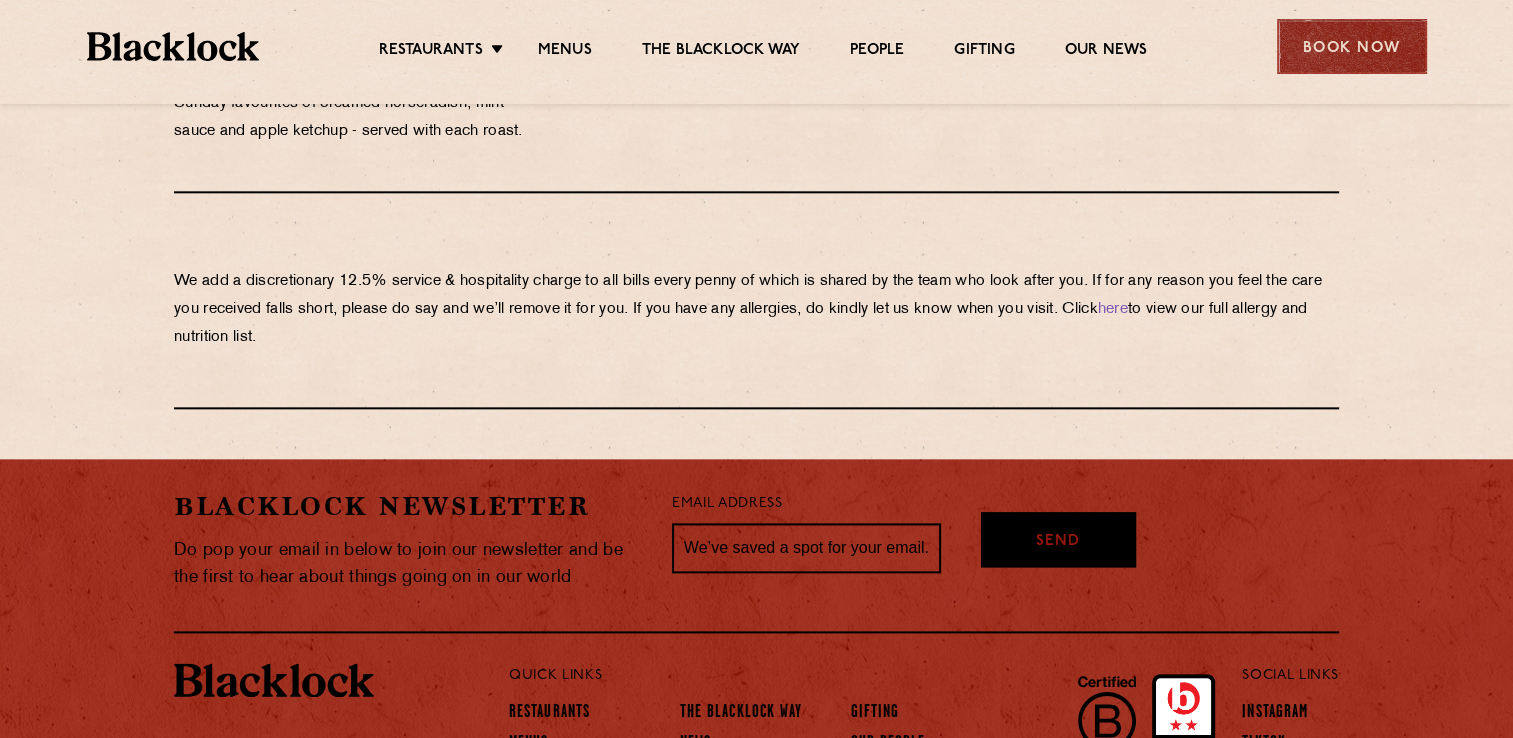 click on "Book Now" at bounding box center (1352, 46) 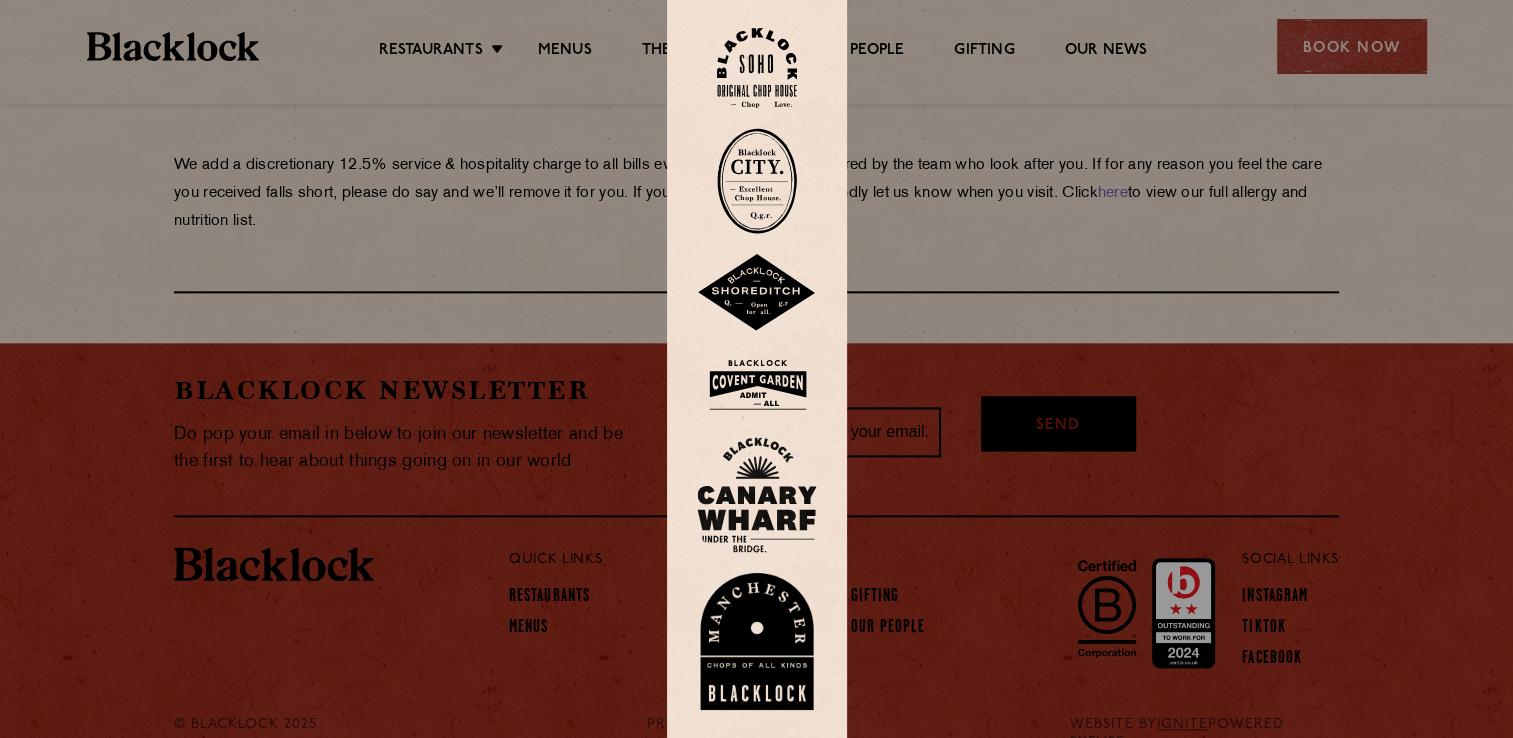 scroll, scrollTop: 2342, scrollLeft: 0, axis: vertical 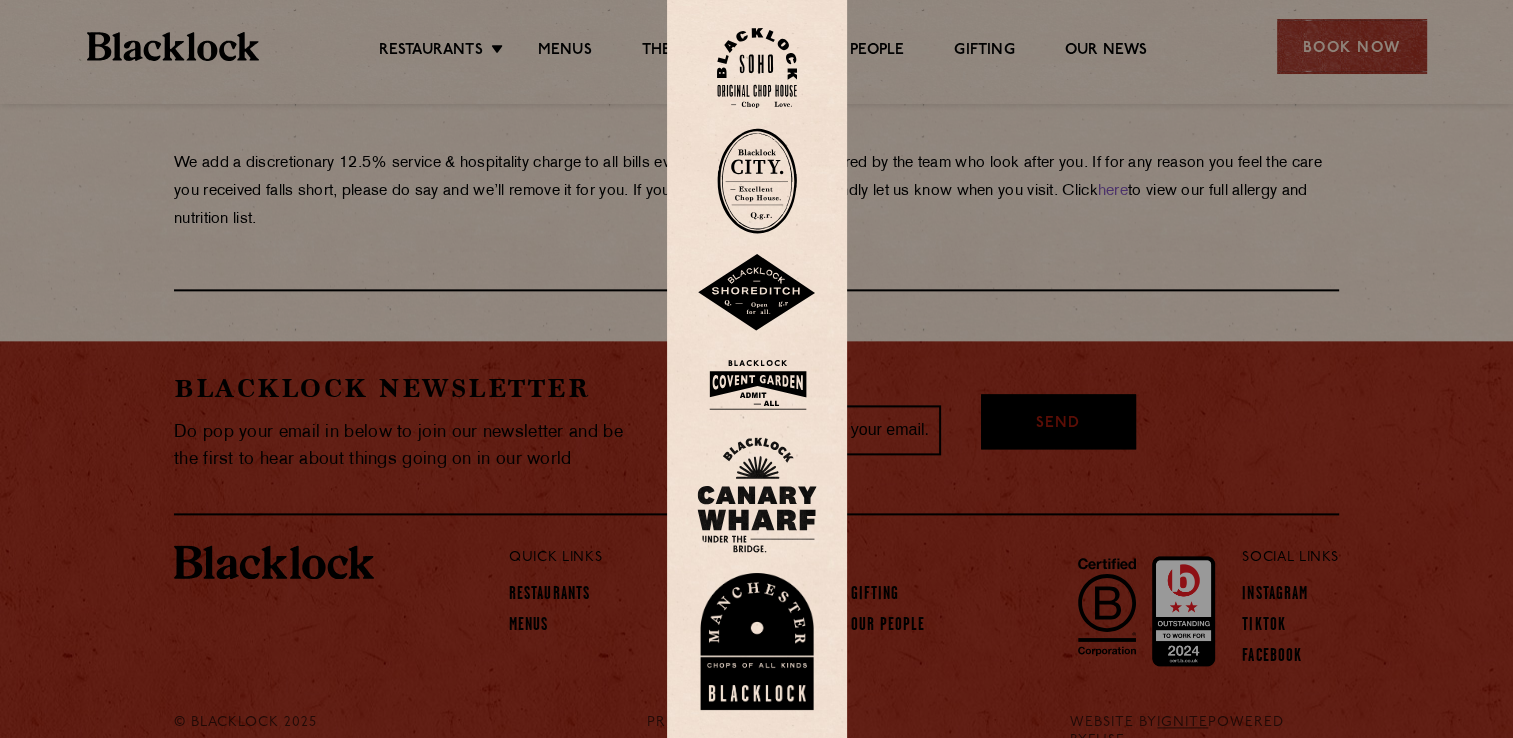 click at bounding box center (756, 369) 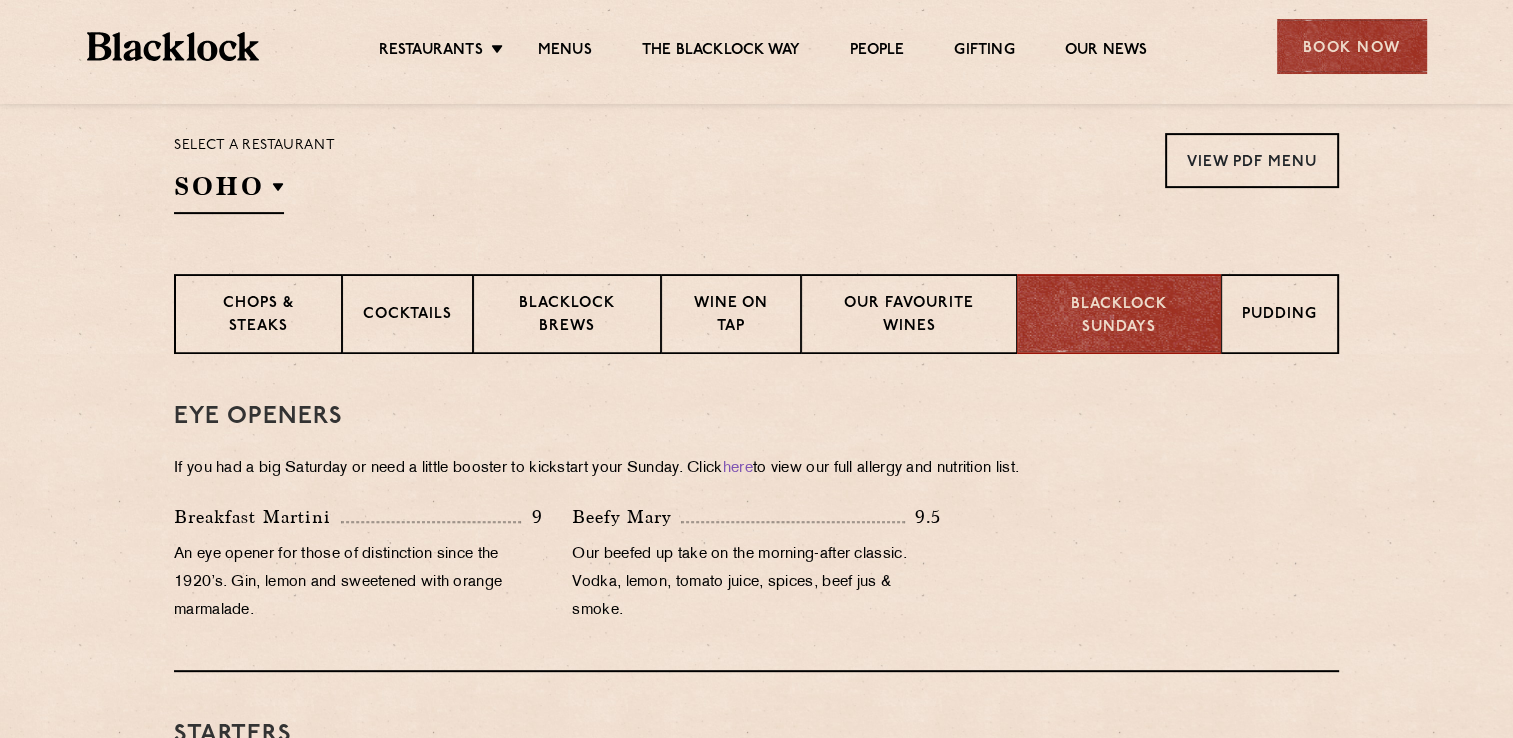scroll, scrollTop: 652, scrollLeft: 0, axis: vertical 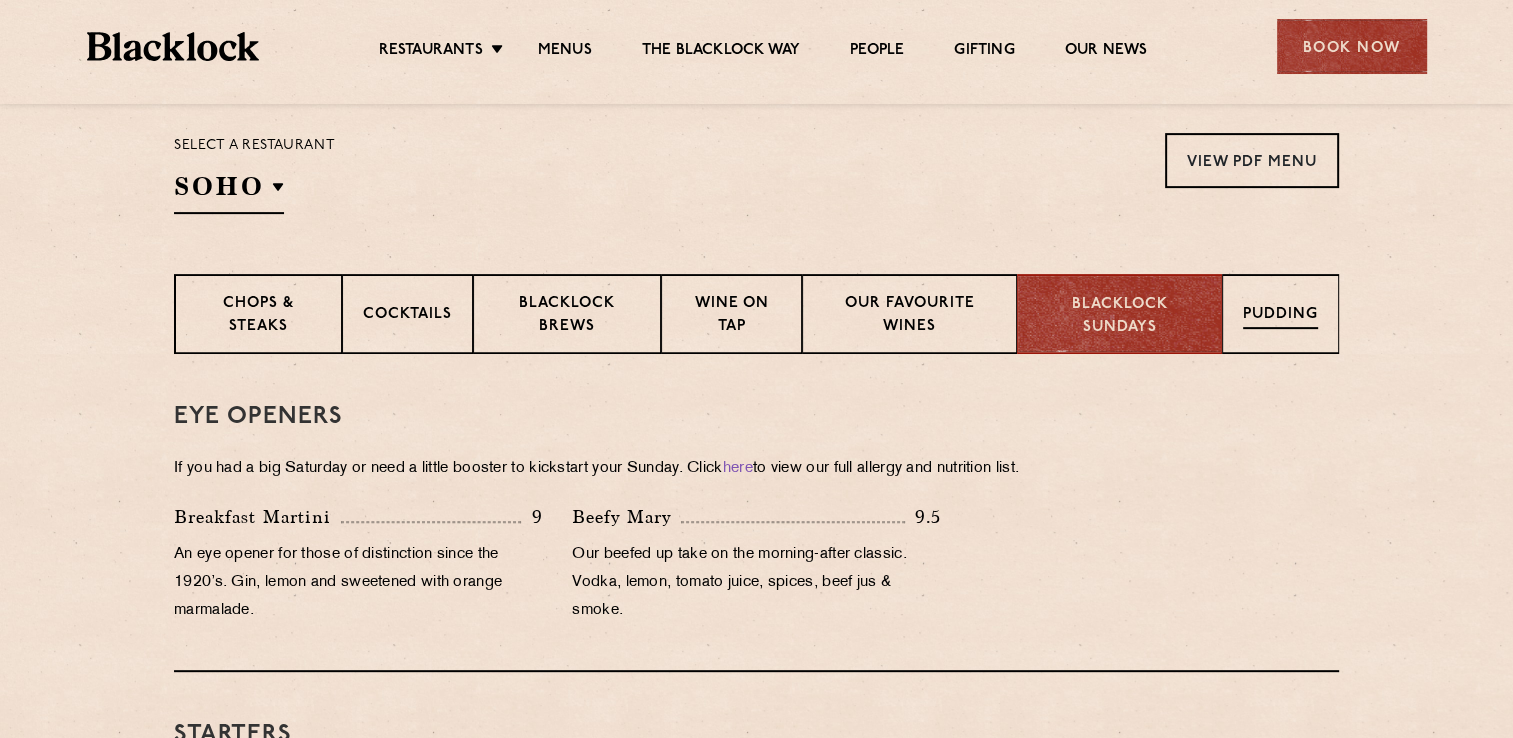 click on "Pudding" at bounding box center [1280, 314] 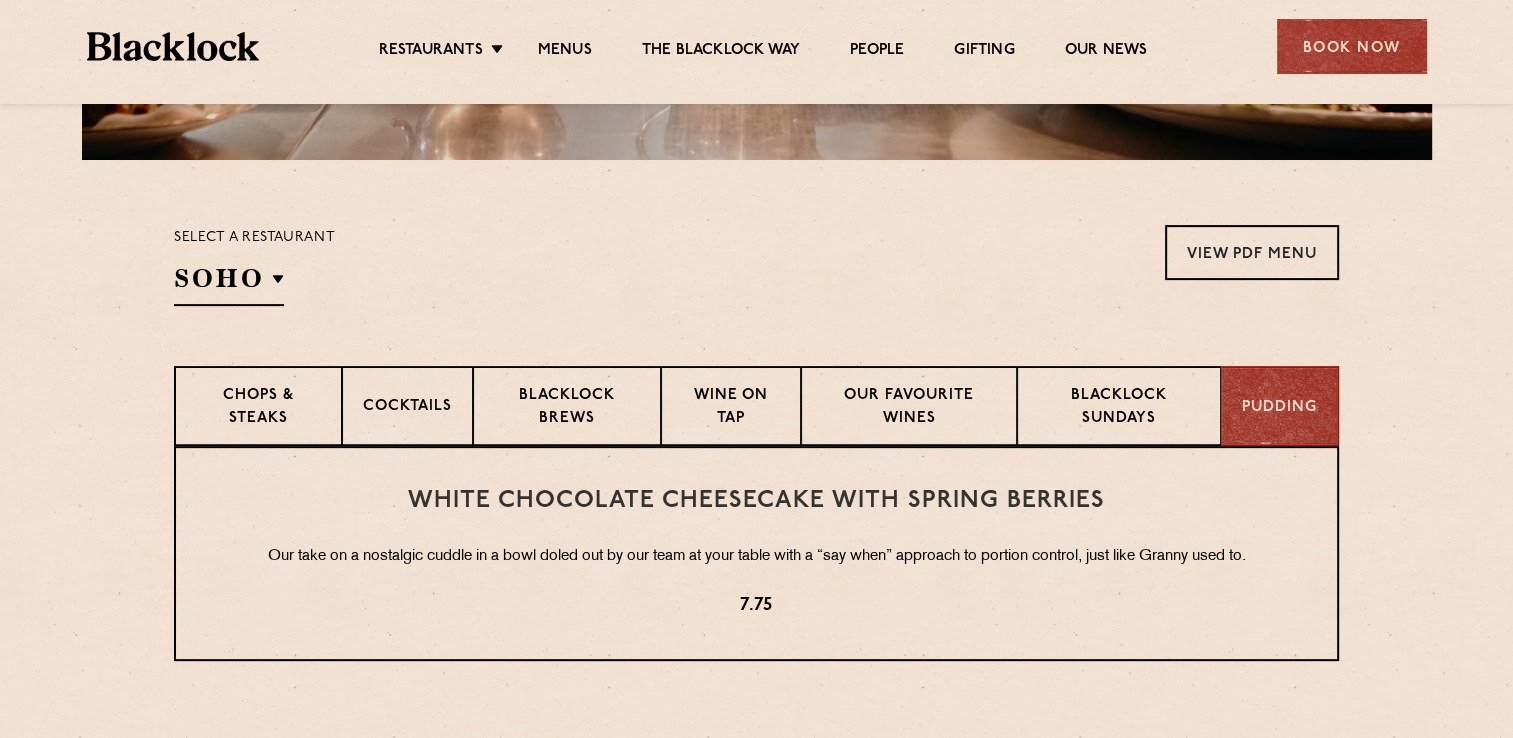 scroll, scrollTop: 564, scrollLeft: 0, axis: vertical 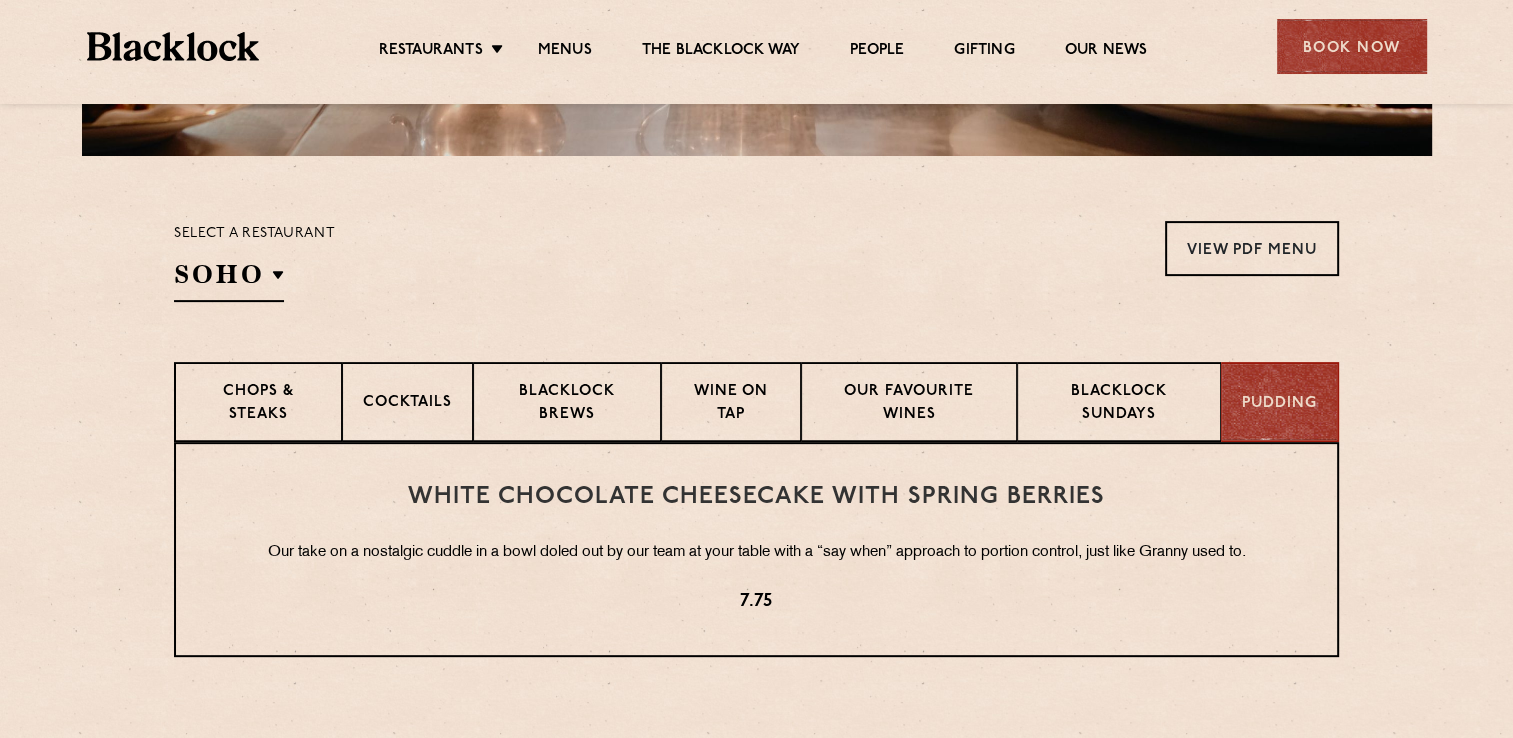 click on "Our take on a nostalgic cuddle in a bowl doled out by our team at your table with a “say when” approach to portion control, just like Granny used to." at bounding box center [756, 553] 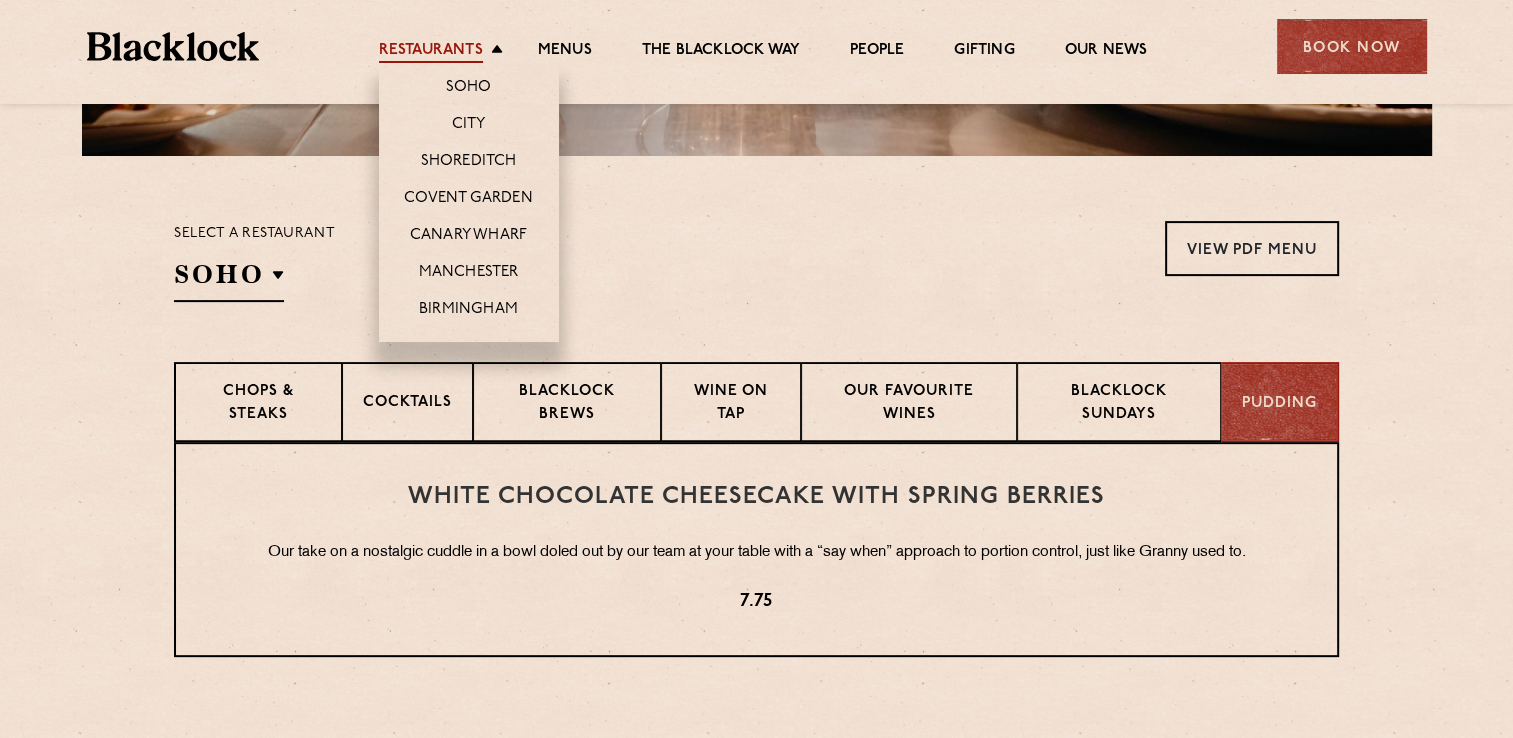 click on "Restaurants" at bounding box center (431, 52) 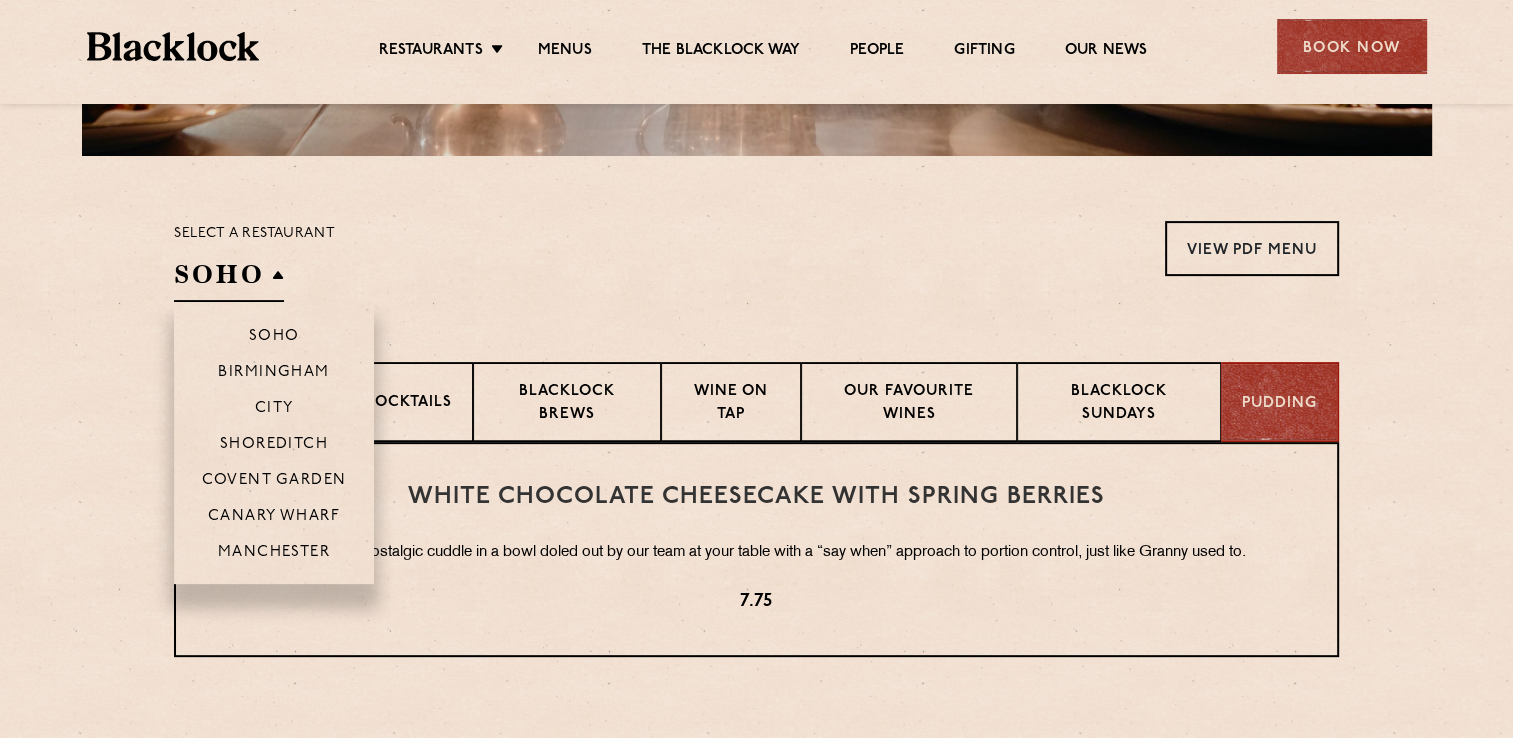click on "SOHO" at bounding box center [229, 279] 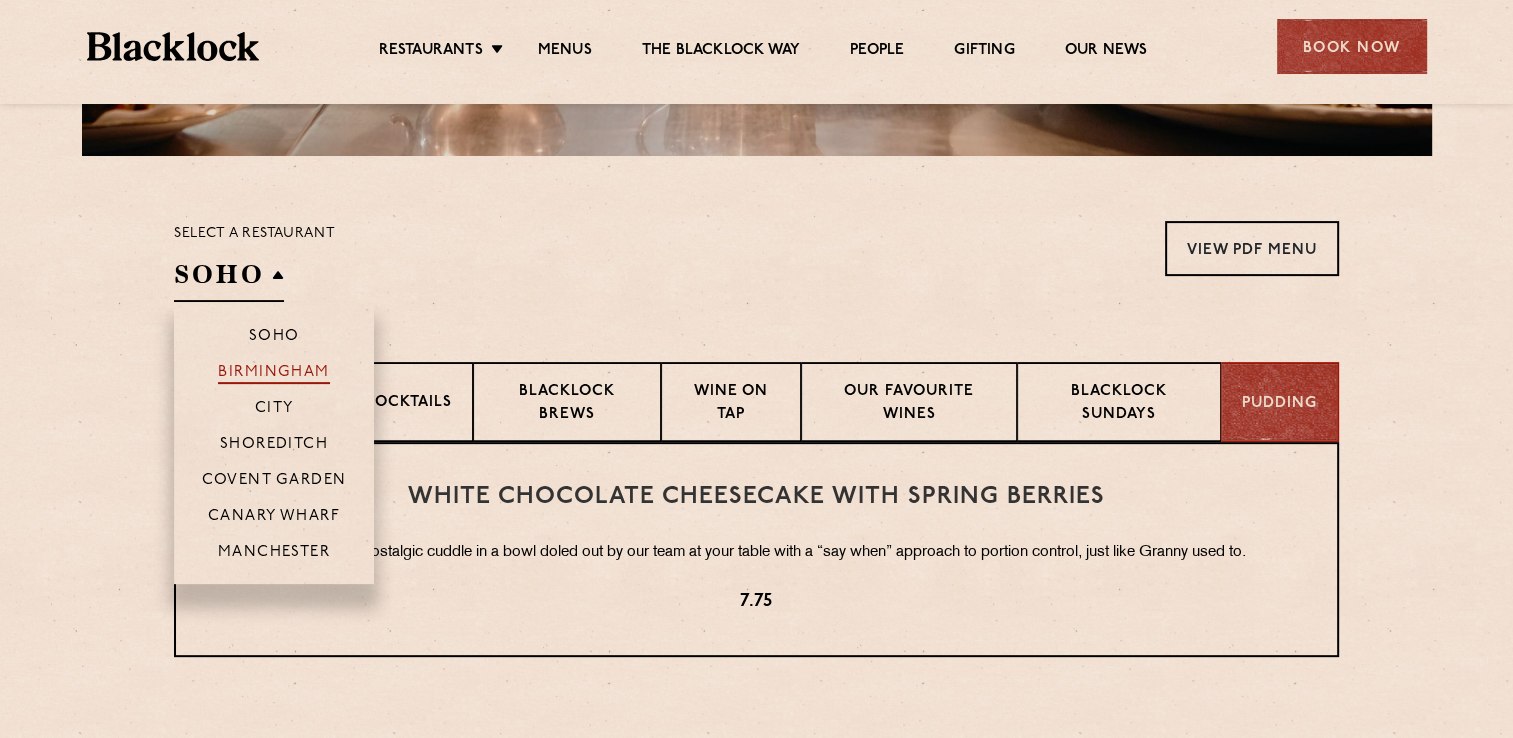 click on "Birmingham" at bounding box center [274, 374] 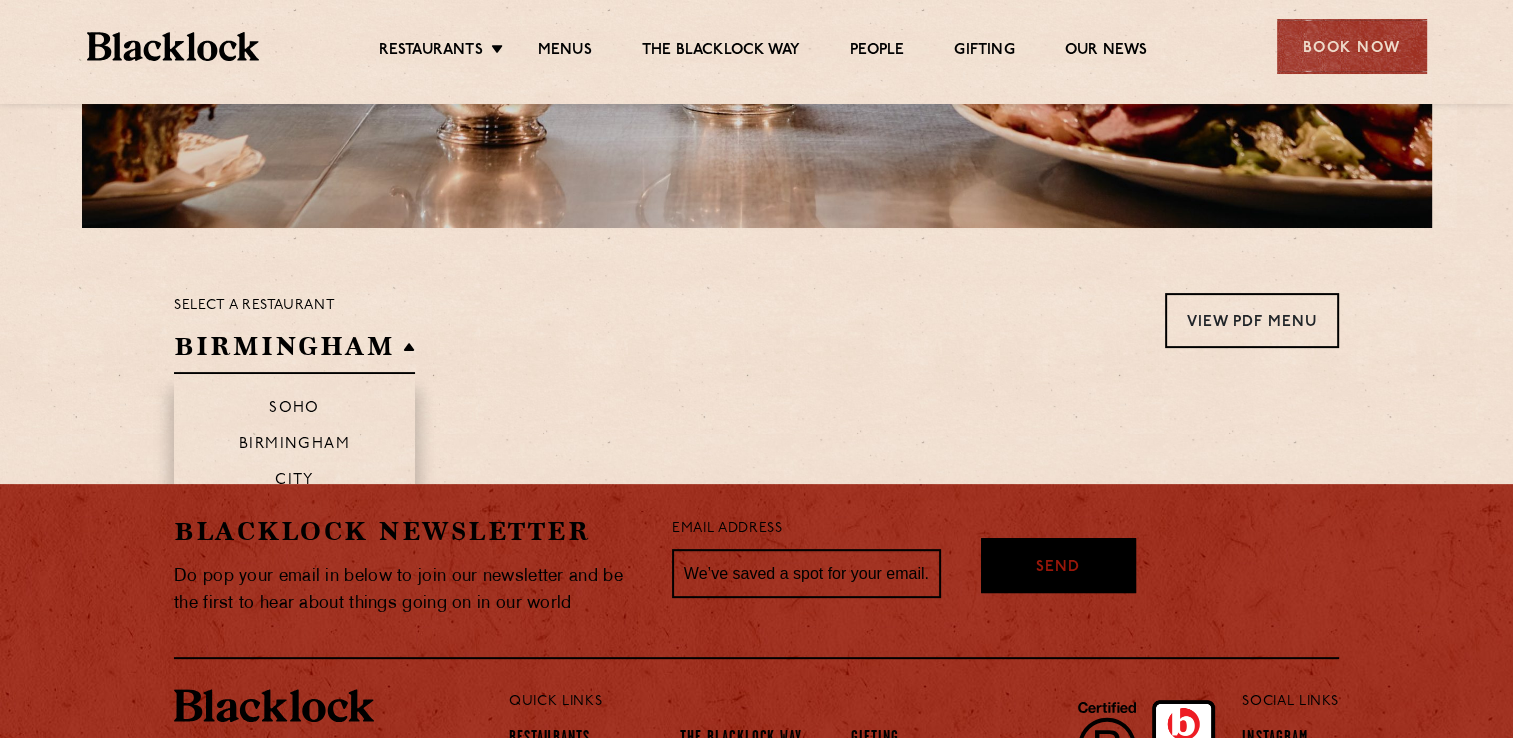 scroll, scrollTop: 672, scrollLeft: 0, axis: vertical 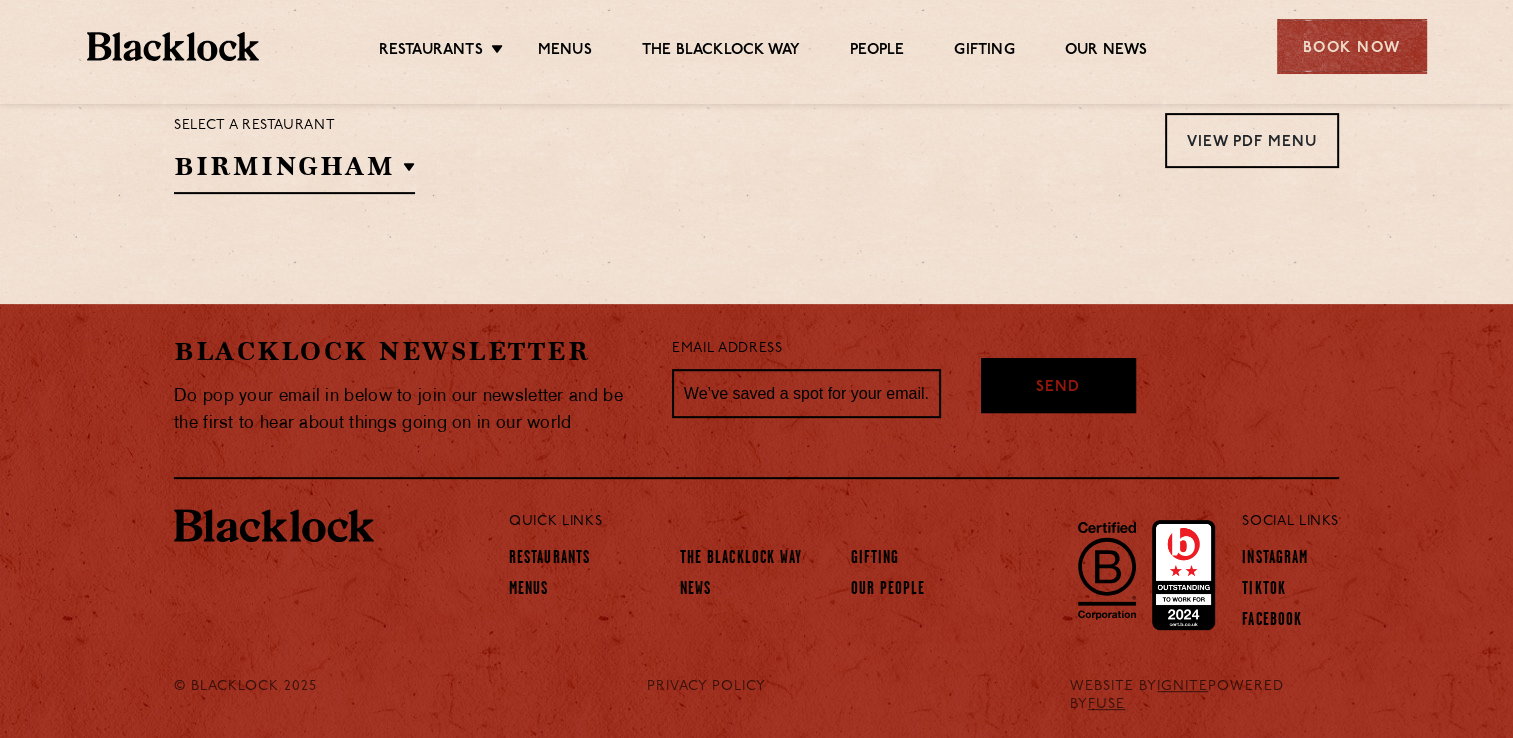 click on "Select a restaurant Birmingham Soho Birmingham City Shoreditch Covent Garden Canary Wharf Manchester   View PDF Menu   View PDF Menu   View PDF Menu   View PDF Menu   View PDF Menu   View PDF Menu   View PDF Menu" at bounding box center (756, 153) 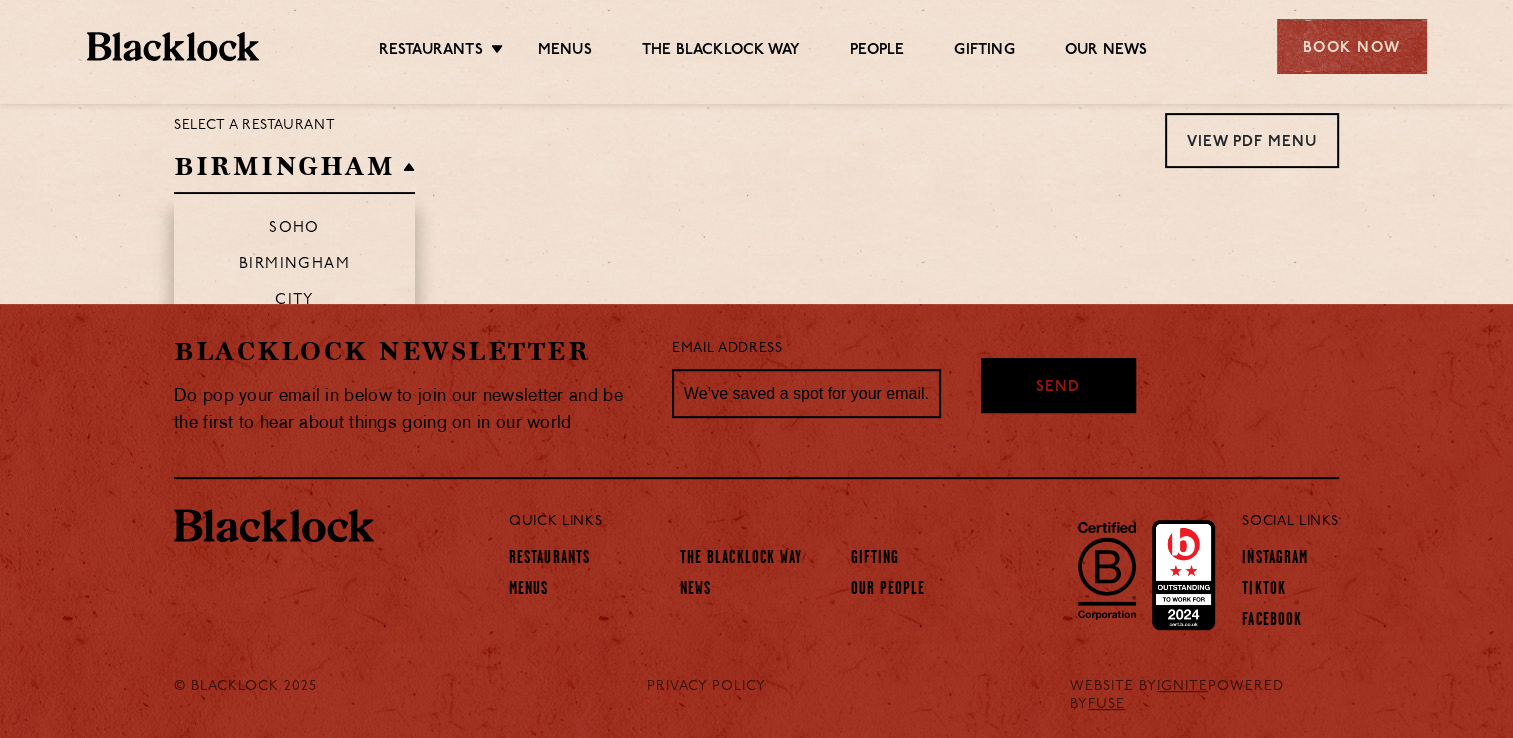 click on "Birmingham" at bounding box center (294, 171) 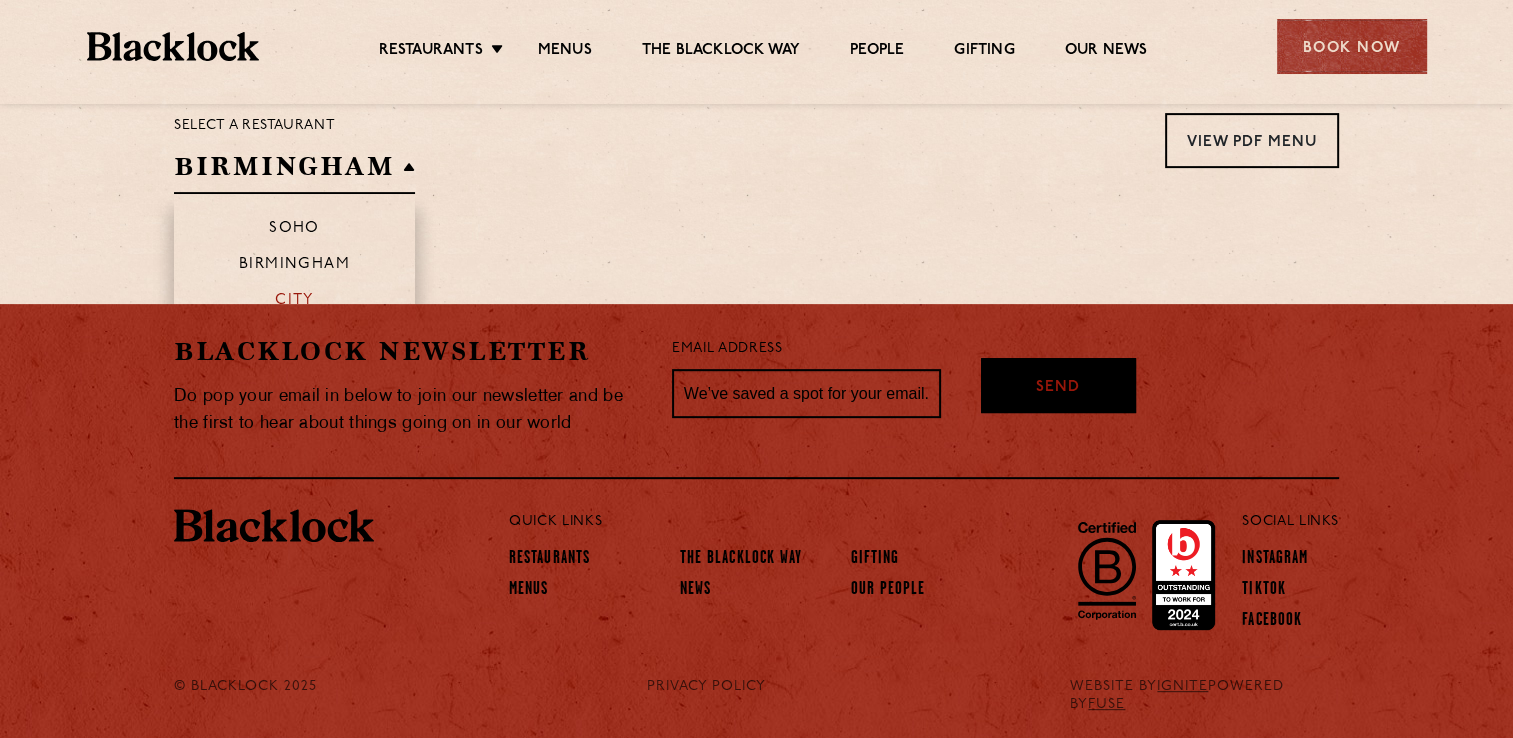click on "City" at bounding box center (294, 302) 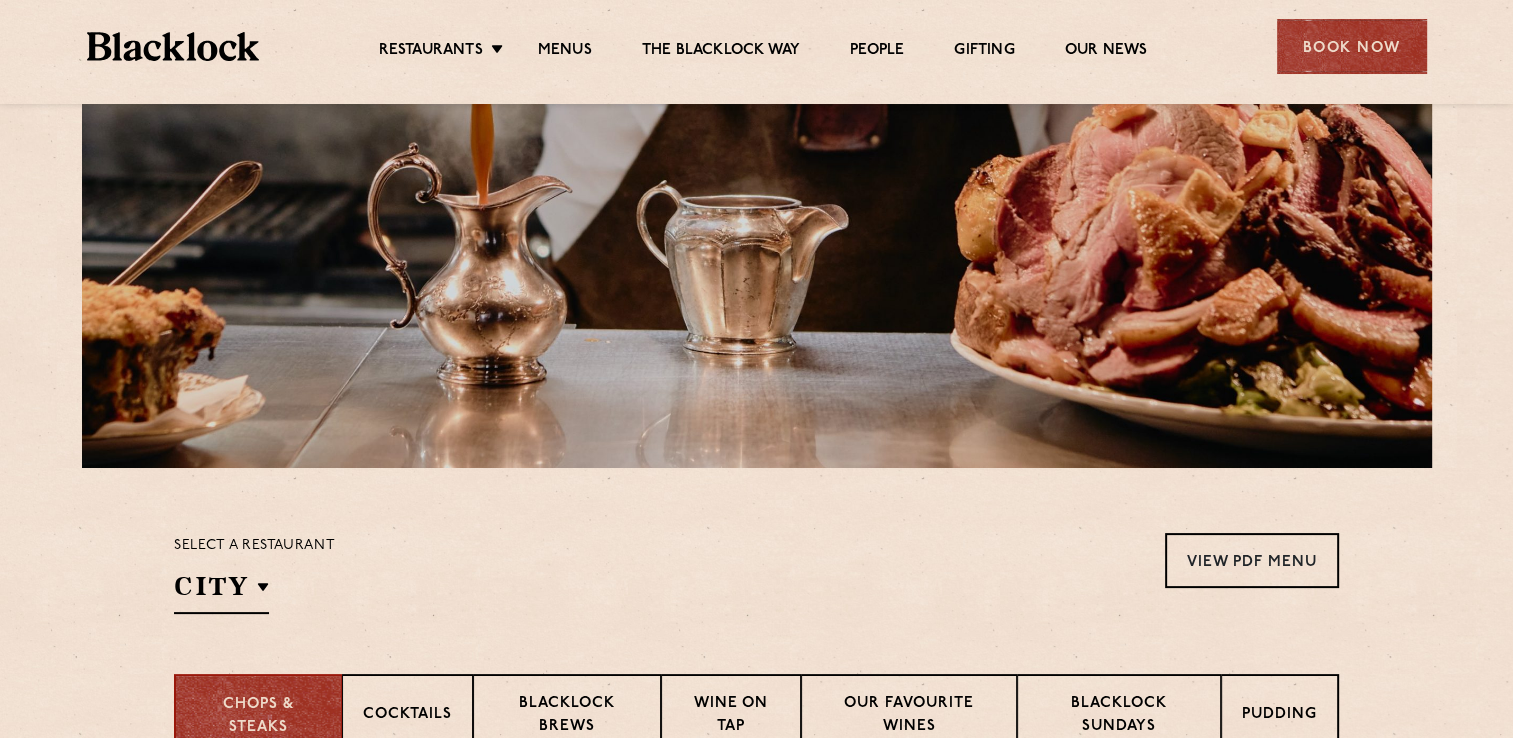 scroll, scrollTop: 0, scrollLeft: 0, axis: both 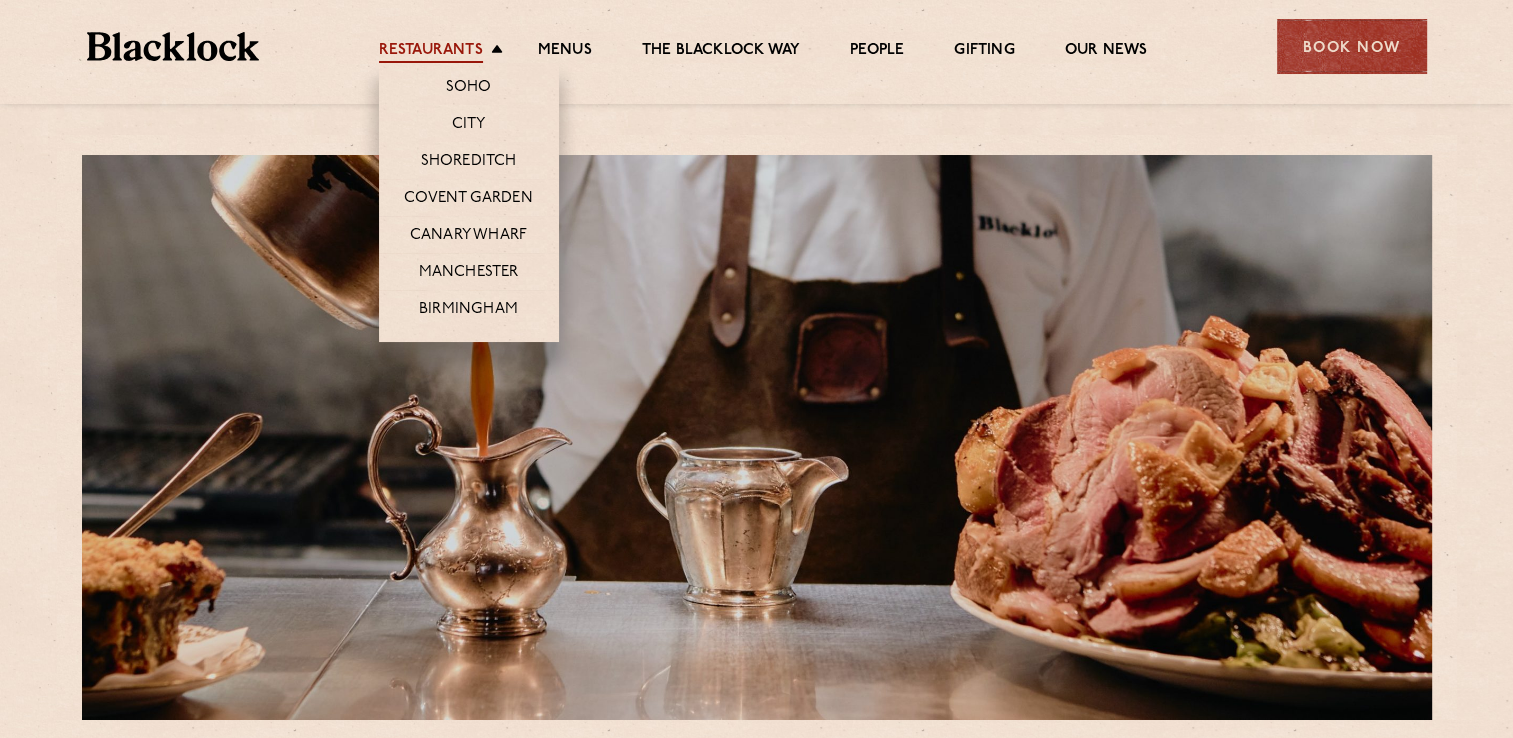 click on "Restaurants" at bounding box center [431, 52] 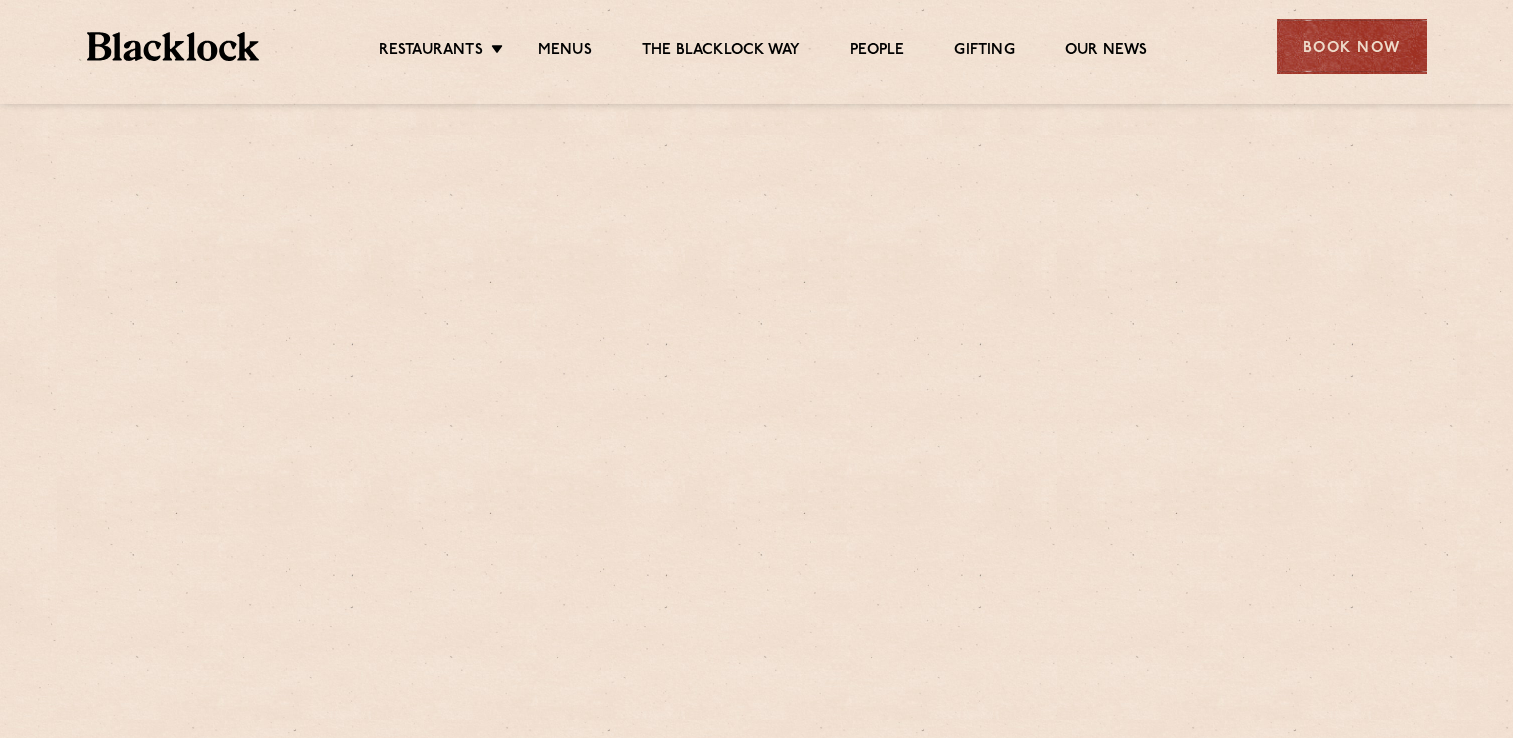 scroll, scrollTop: 0, scrollLeft: 0, axis: both 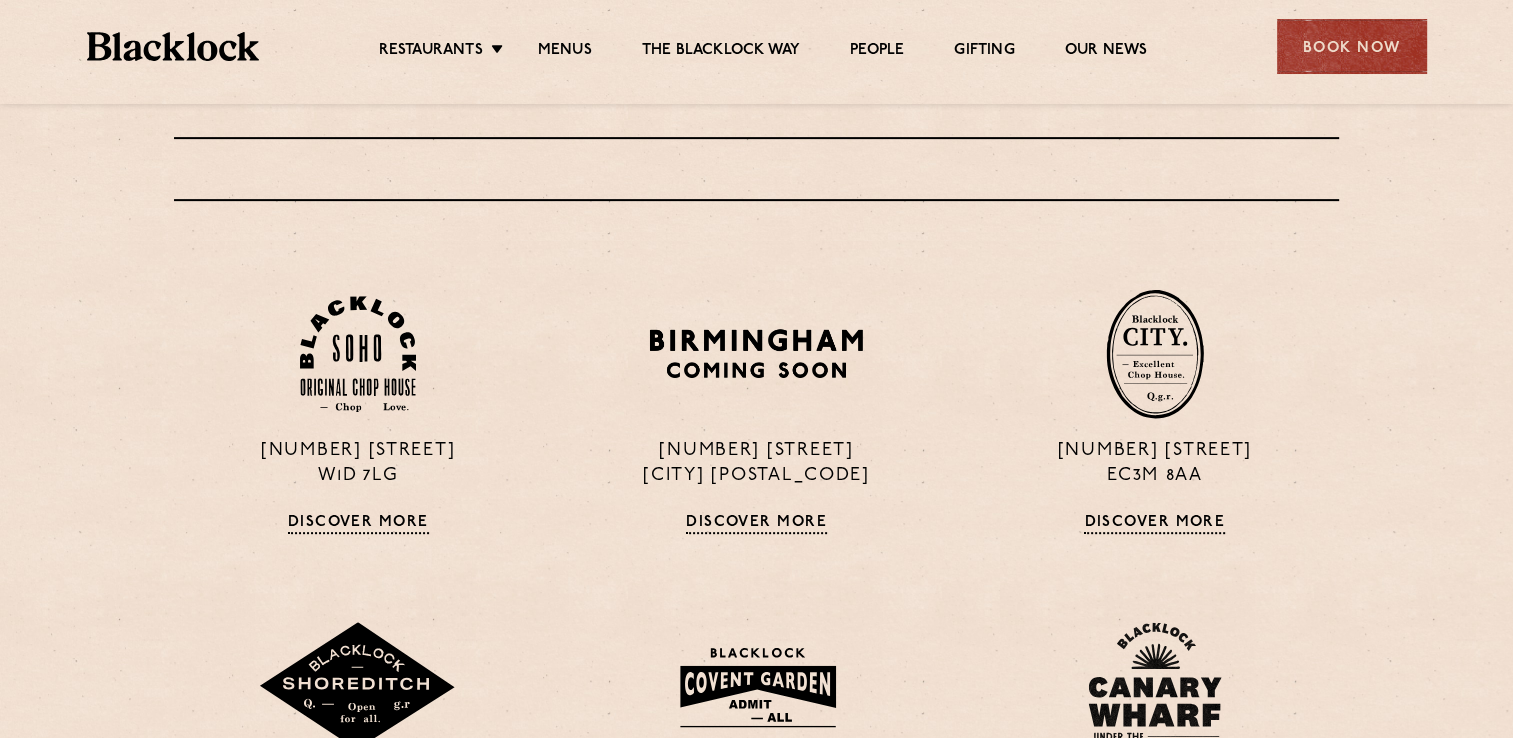 click on "[NUMBER] [STREET]   [POSTAL_CODE]   Discover More   [NUMBER] [STREET]  Birmingham [POSTAL_CODE]   Discover More   [NUMBER] [STREET]  [POSTAL_CODE]   Discover More   [NUMBER] [STREET]  [POSTAL_CODE]   Discover More   [NUMBER] [STREET]   [POSTAL_CODE]   Discover More   [NUMBER] [STREET]  [POSTAL_CODE]   Discover More   [NUMBER] [STREET]  Manchester  [POSTAL_CODE]   Discover More" at bounding box center (756, 789) 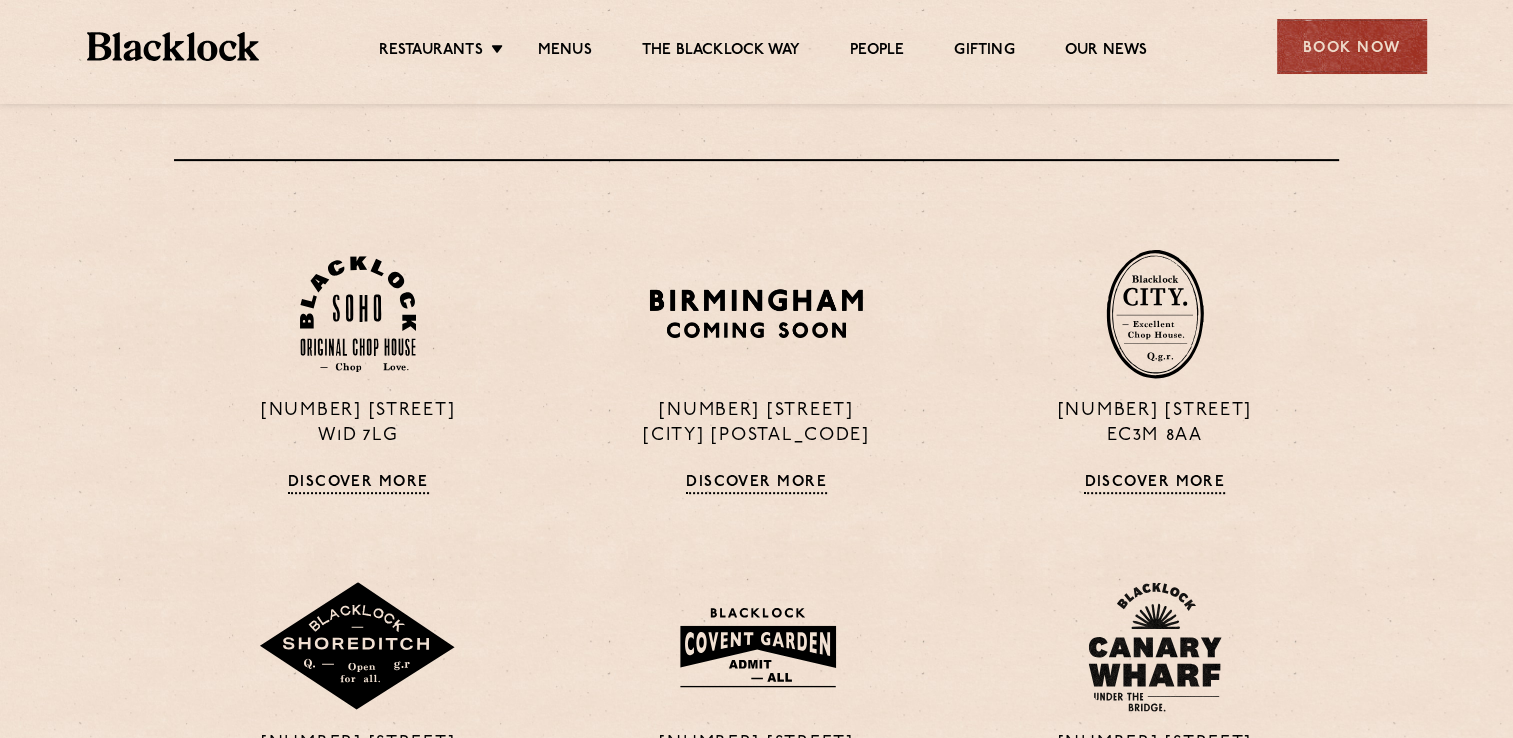 scroll, scrollTop: 764, scrollLeft: 0, axis: vertical 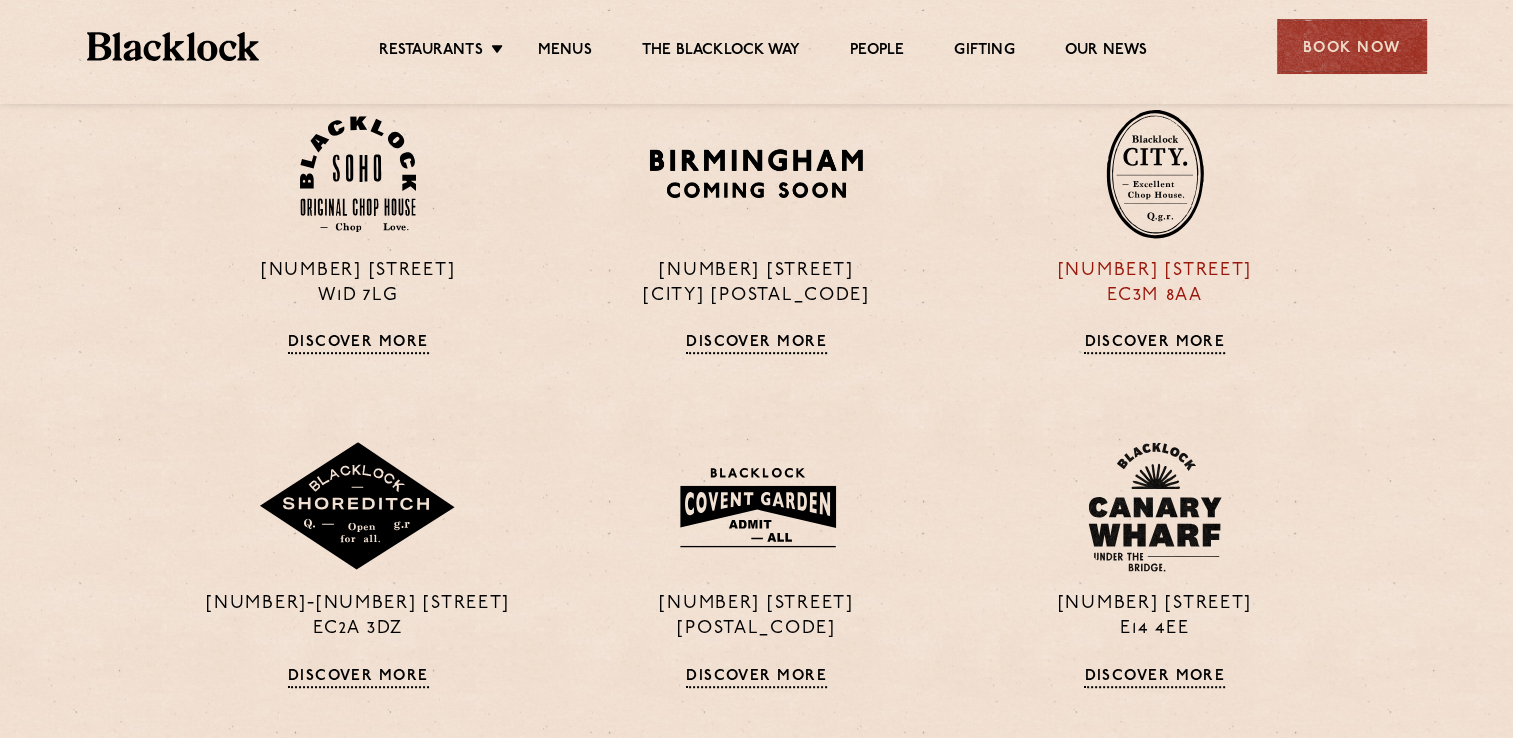 drag, startPoint x: 1236, startPoint y: 300, endPoint x: 1063, endPoint y: 266, distance: 176.30939 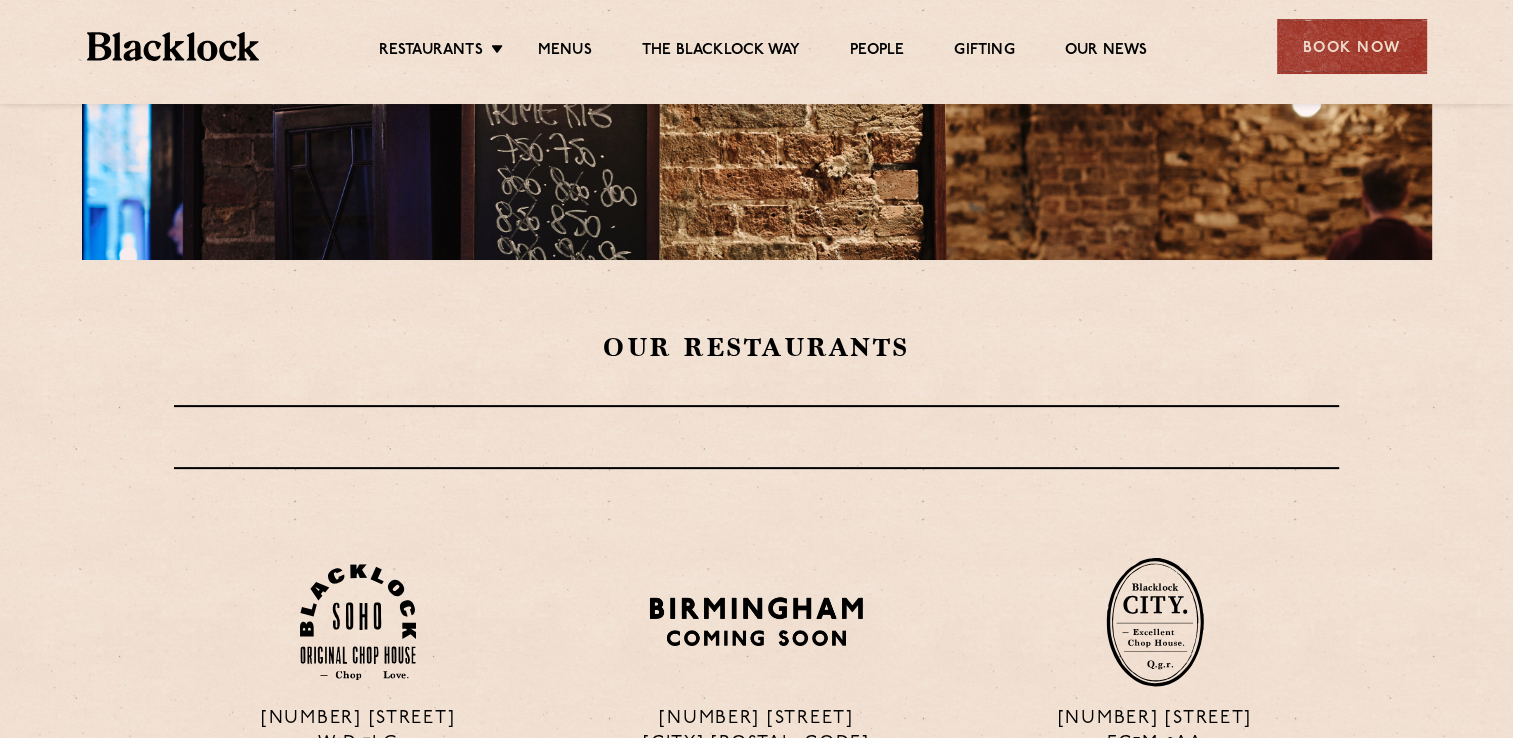 scroll, scrollTop: 464, scrollLeft: 0, axis: vertical 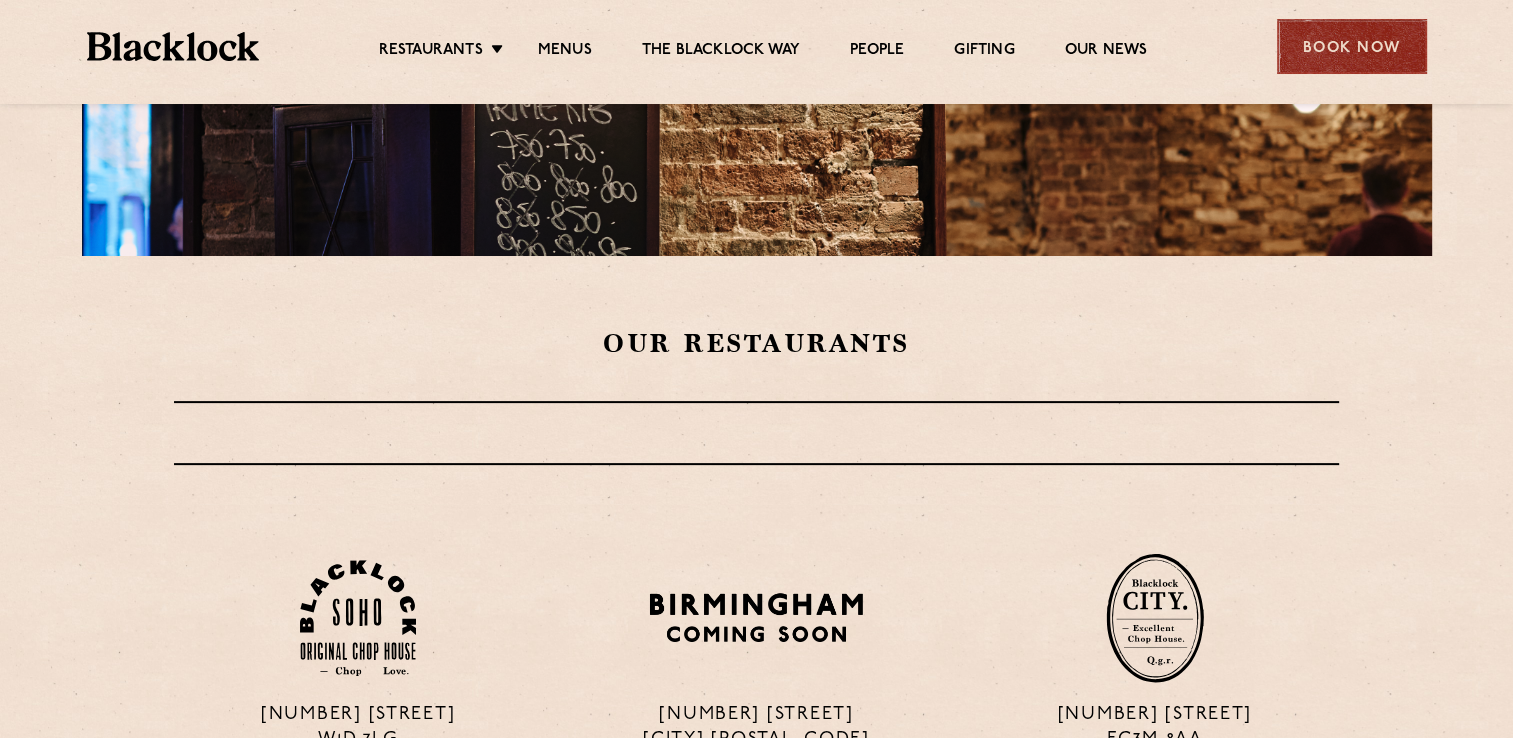 click on "Book Now" at bounding box center (1352, 46) 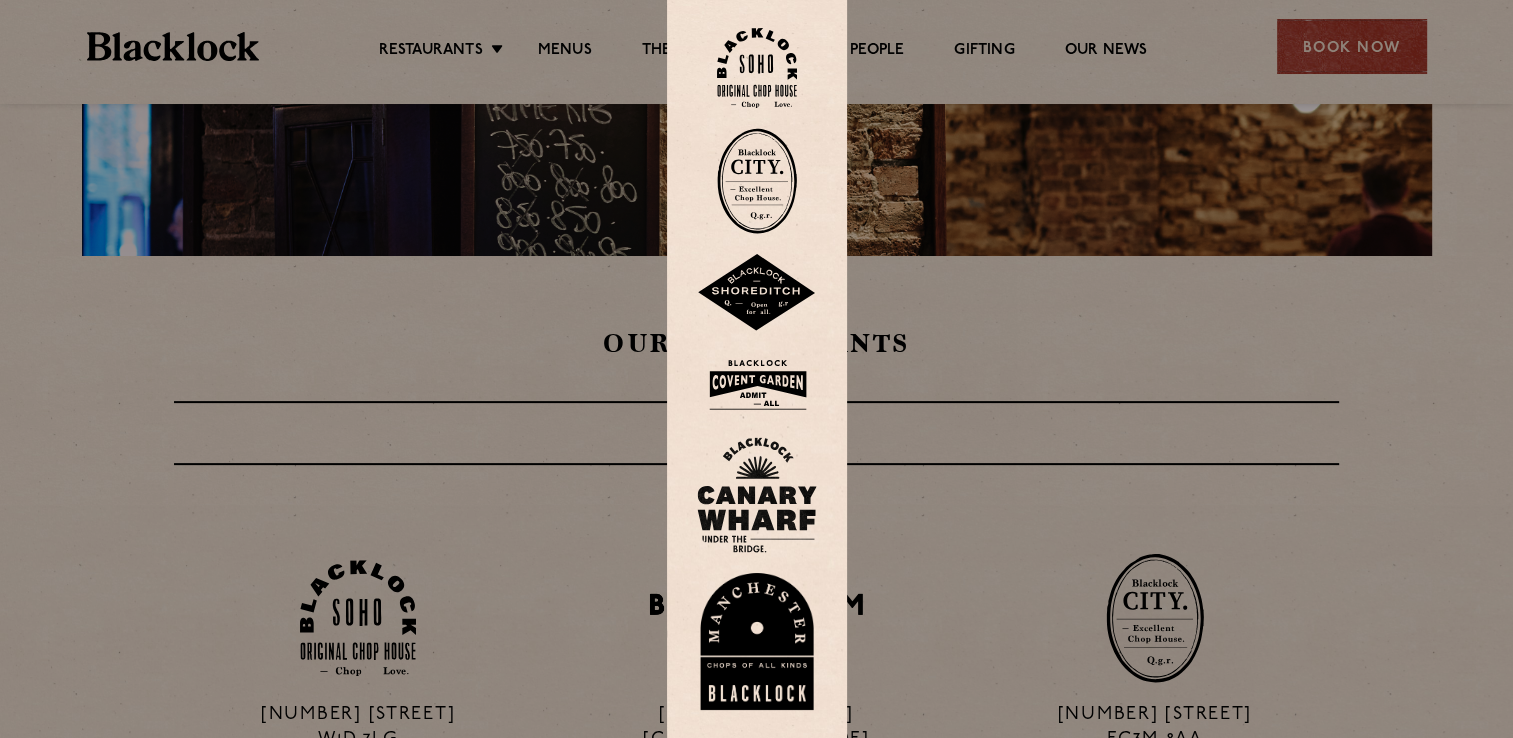 click at bounding box center (757, 68) 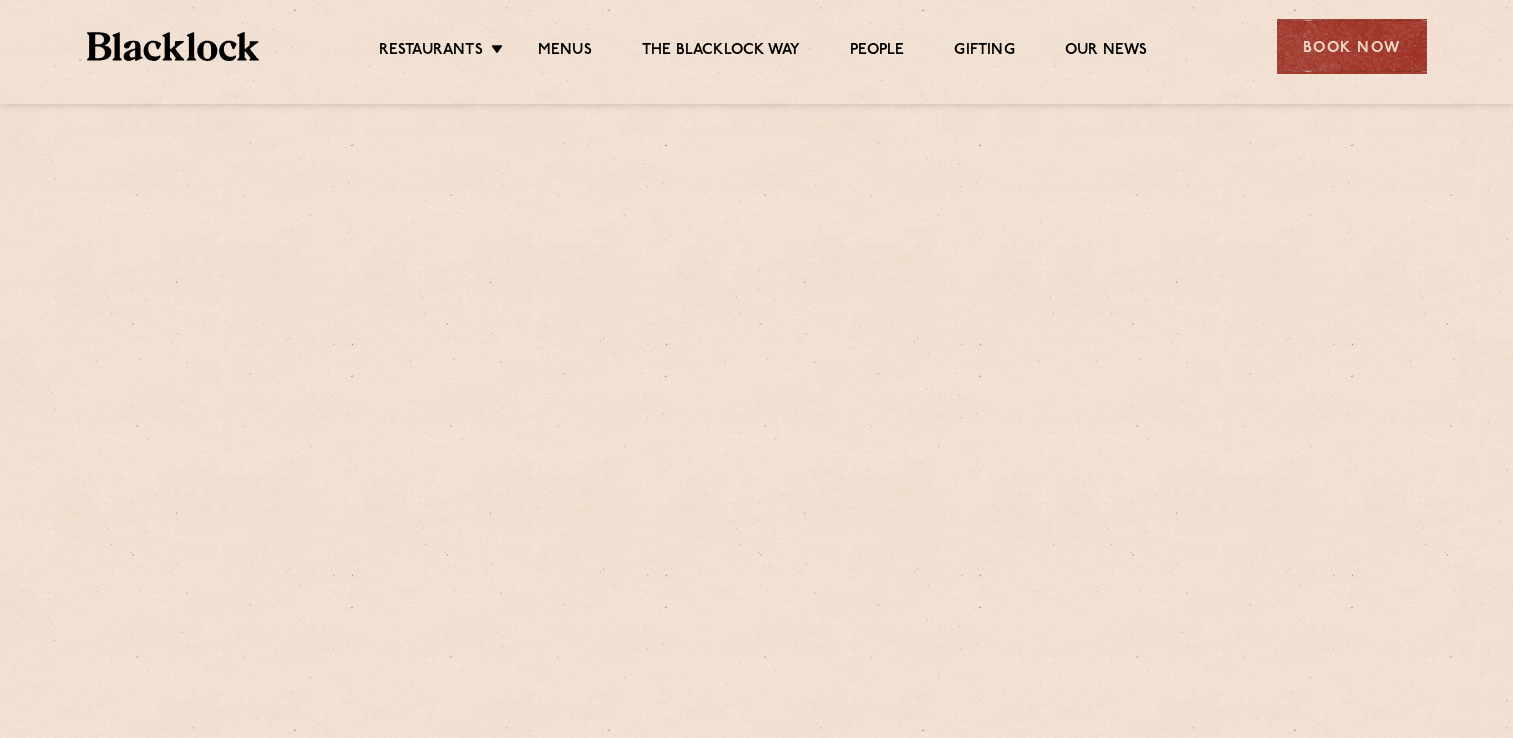 scroll, scrollTop: 0, scrollLeft: 0, axis: both 